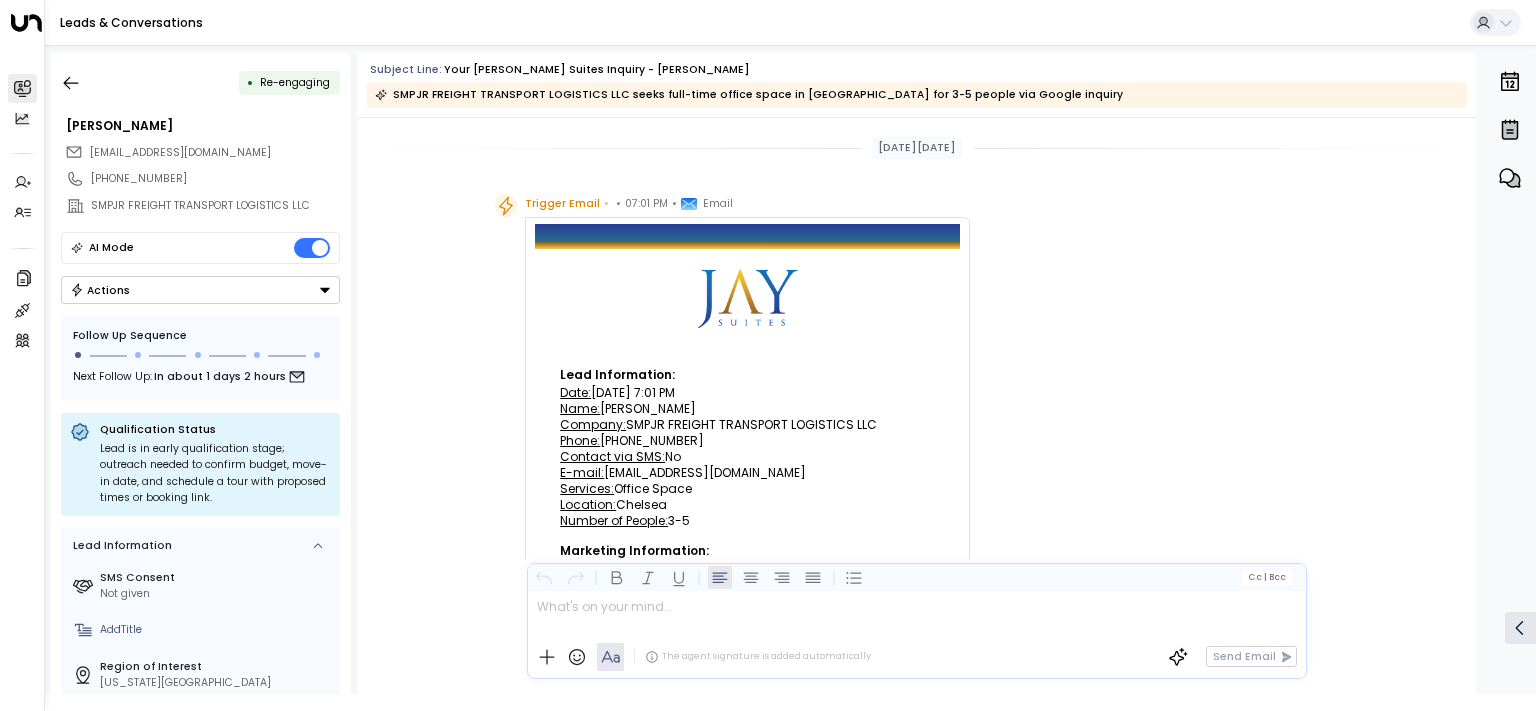 scroll, scrollTop: 0, scrollLeft: 0, axis: both 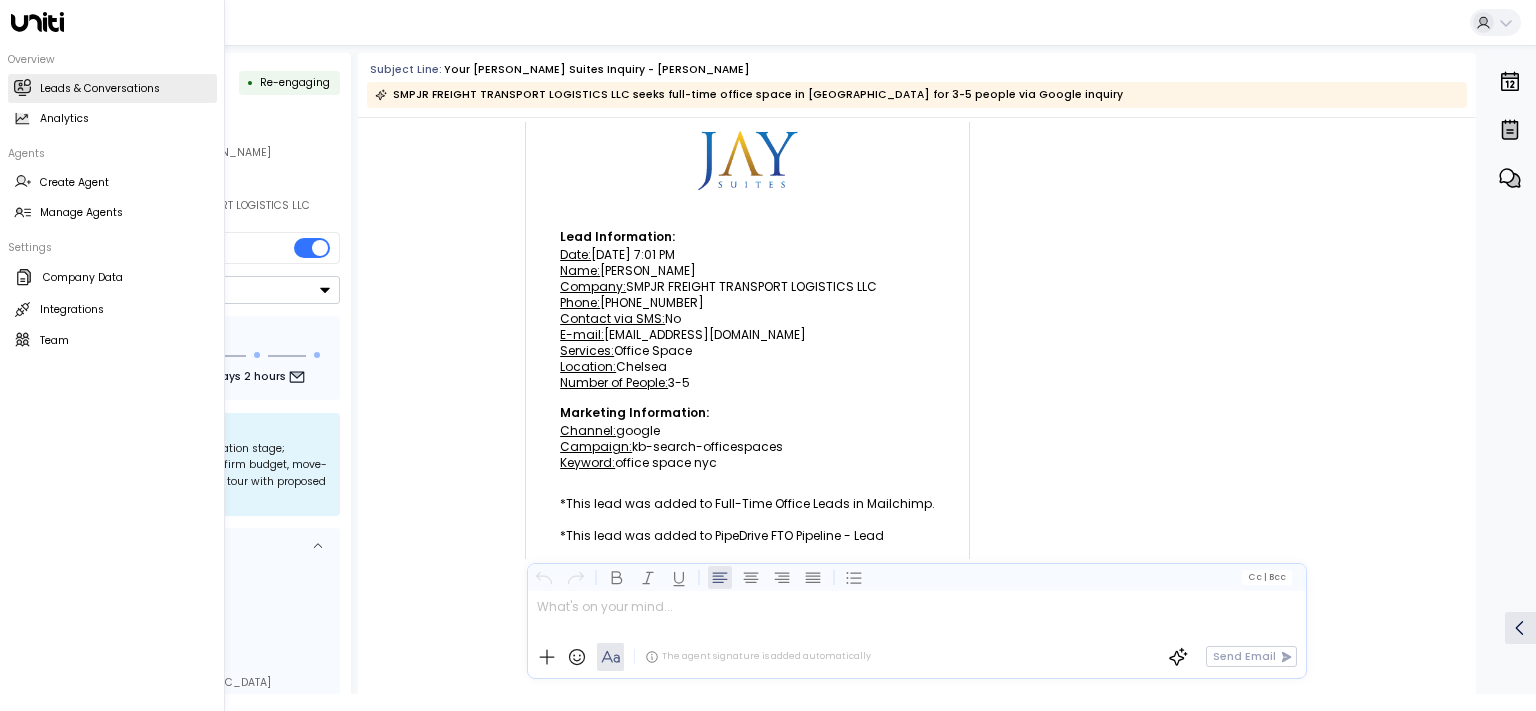 click on "Leads & Conversations Leads & Conversations" at bounding box center [112, 88] 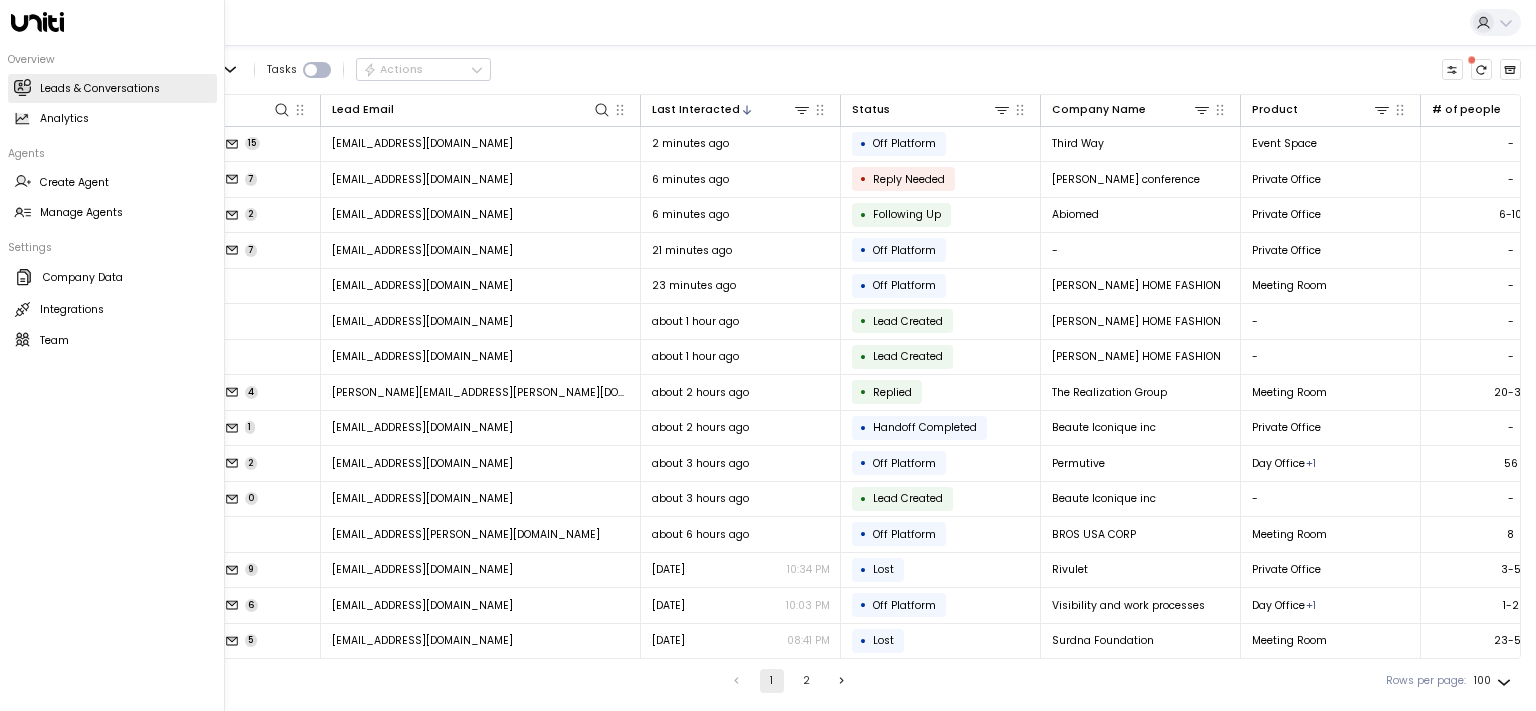 click on "Leads & Conversations" at bounding box center (100, 89) 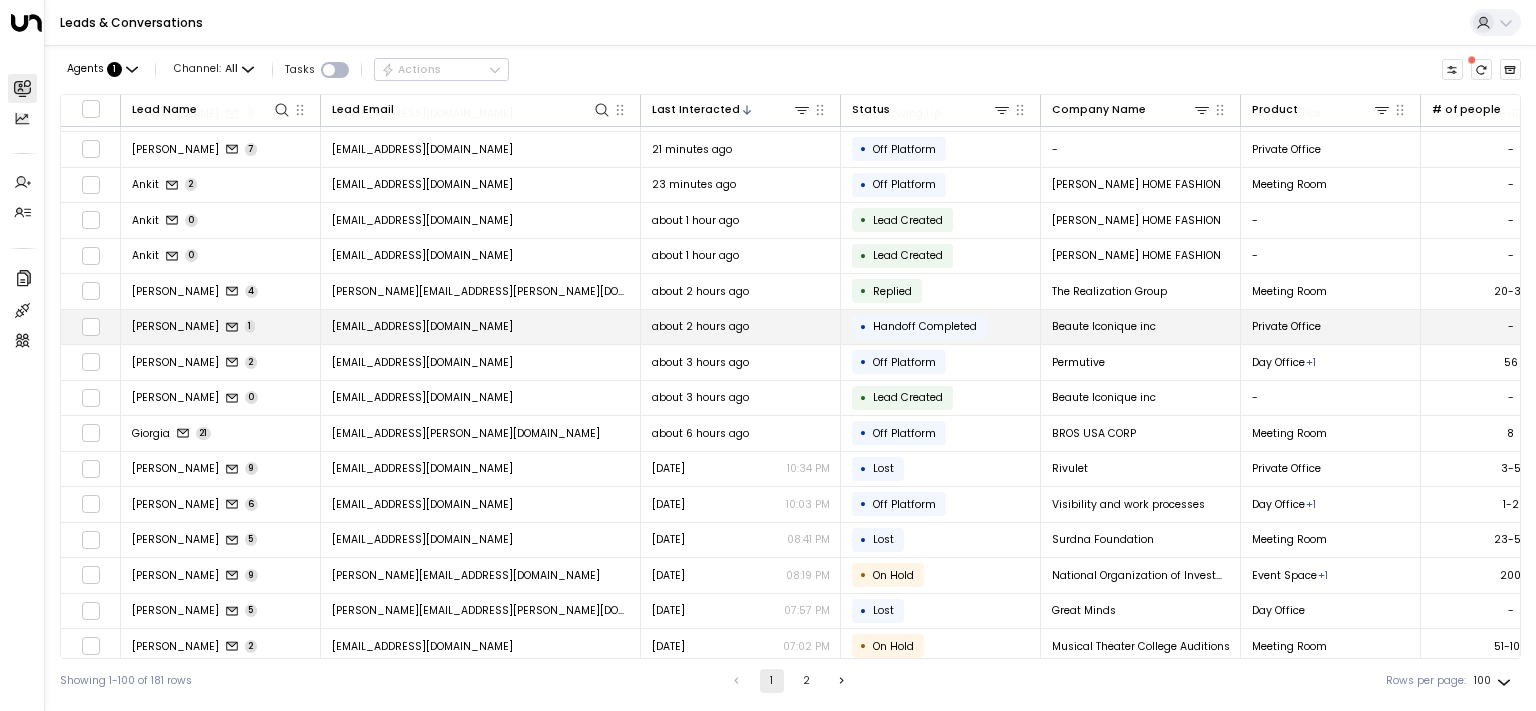 scroll, scrollTop: 0, scrollLeft: 0, axis: both 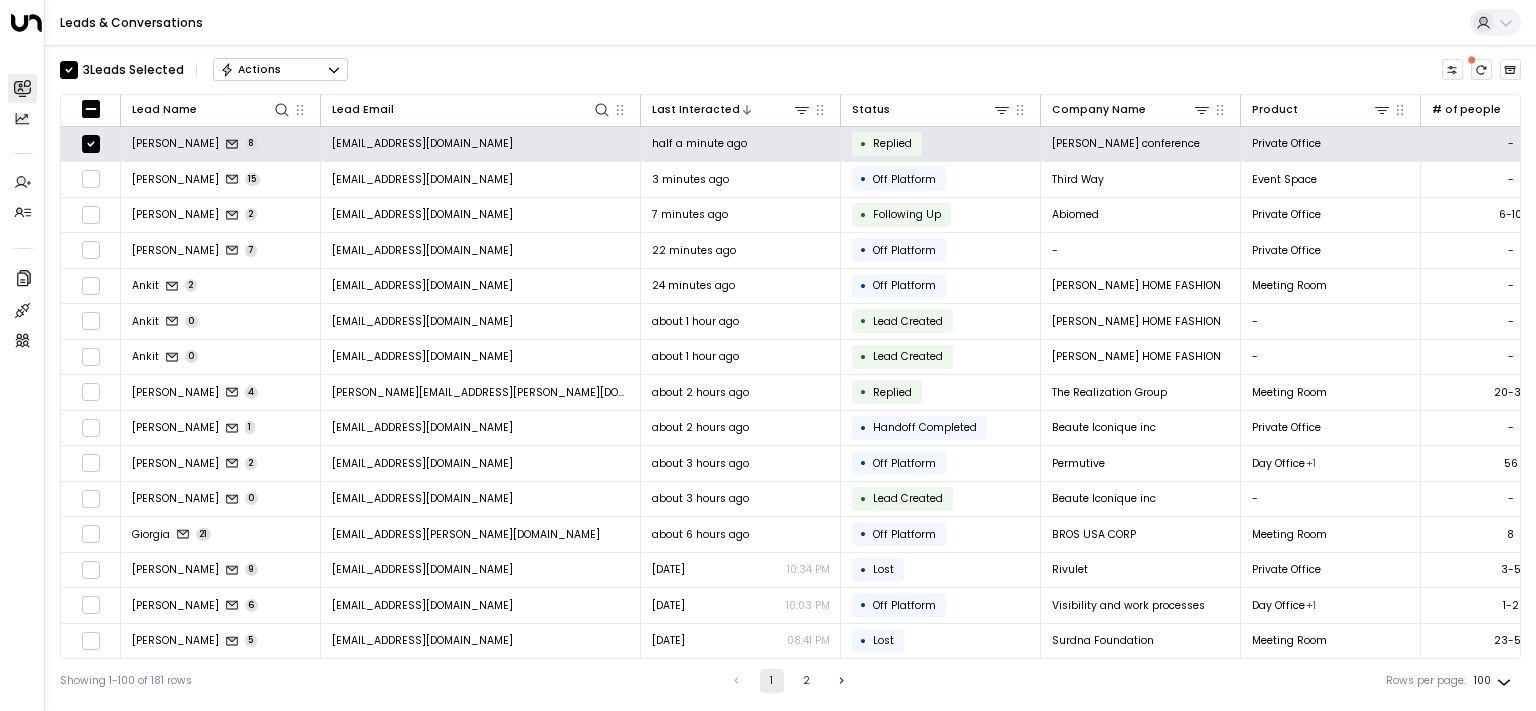 click on "Actions" at bounding box center [280, 70] 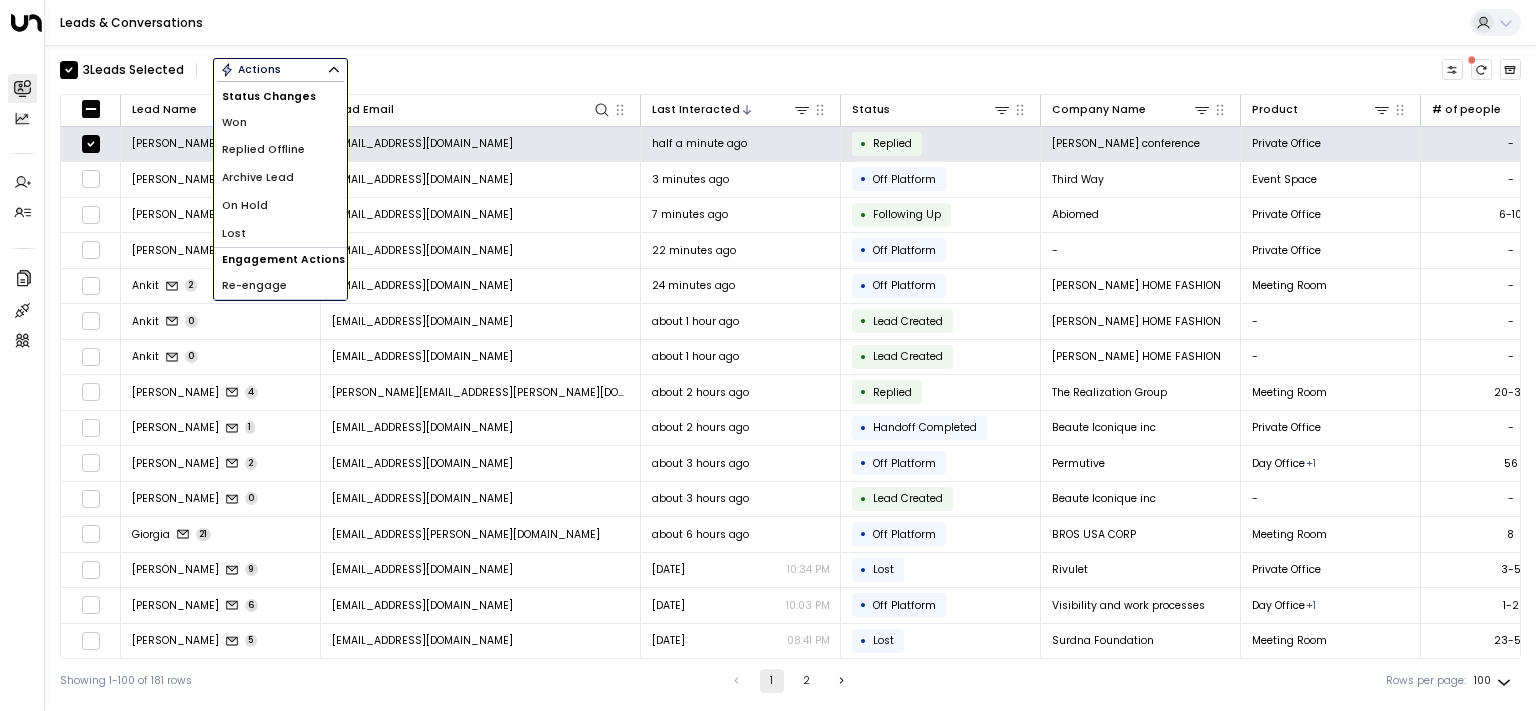 click on "Archive Lead" at bounding box center (258, 178) 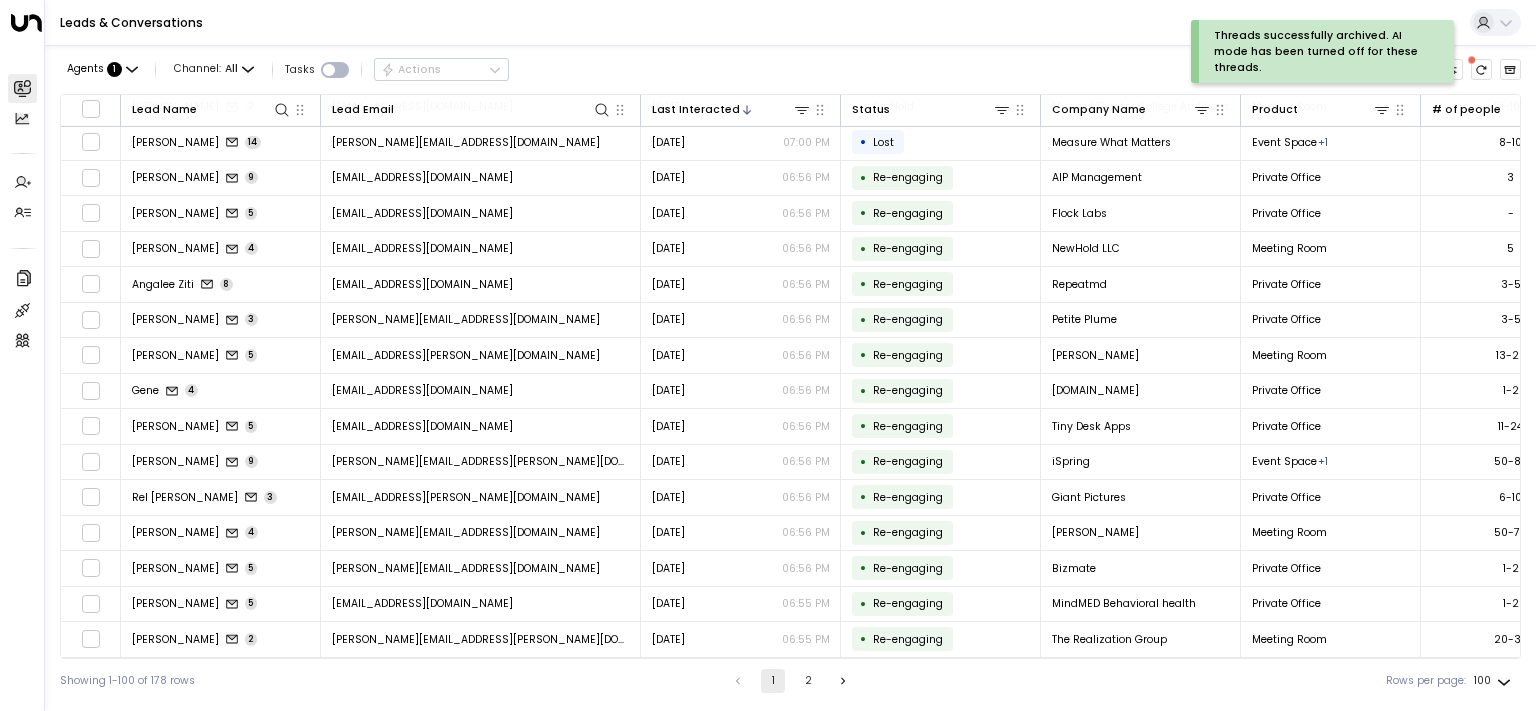scroll, scrollTop: 2419, scrollLeft: 0, axis: vertical 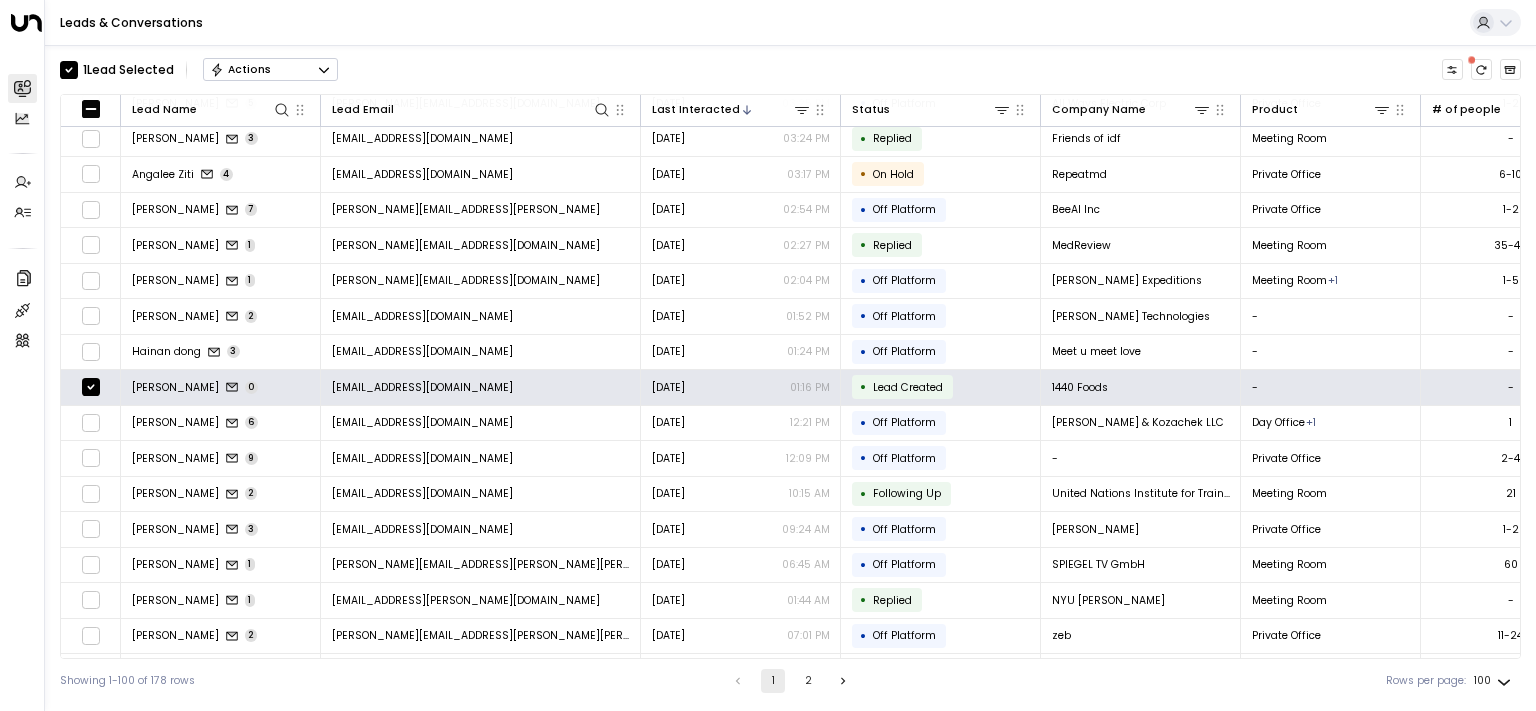 click on "Actions" at bounding box center (270, 70) 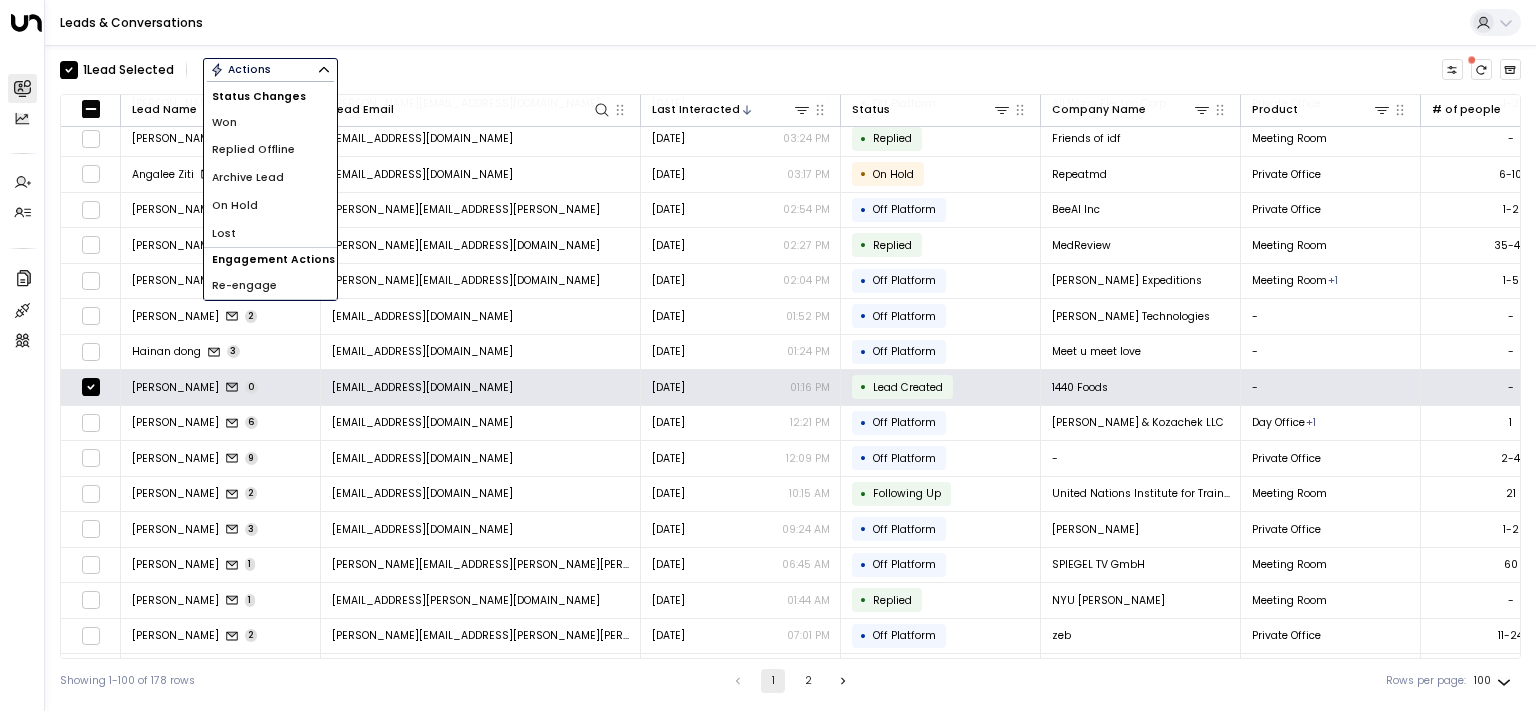 click on "Re-engage" at bounding box center [244, 286] 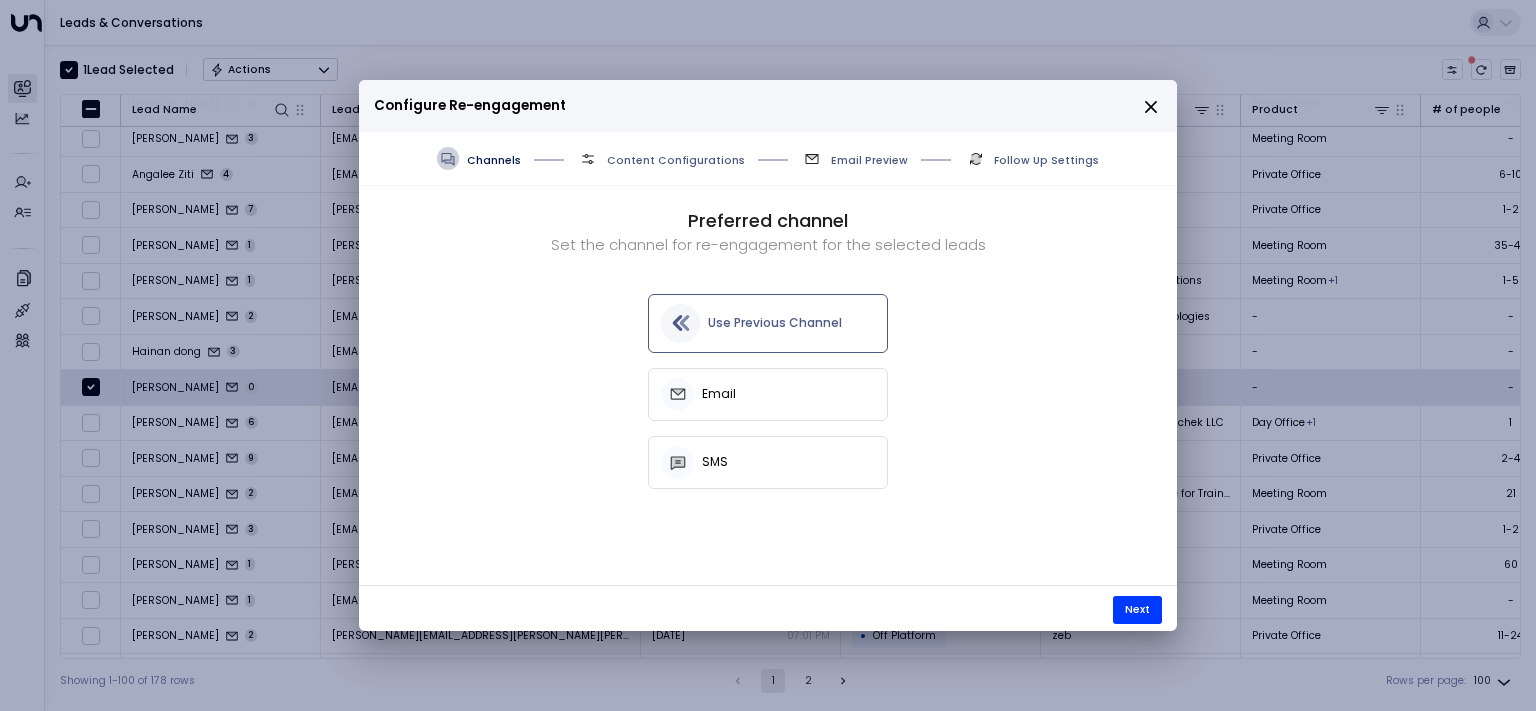 click on "Use Previous Channel" at bounding box center [768, 323] 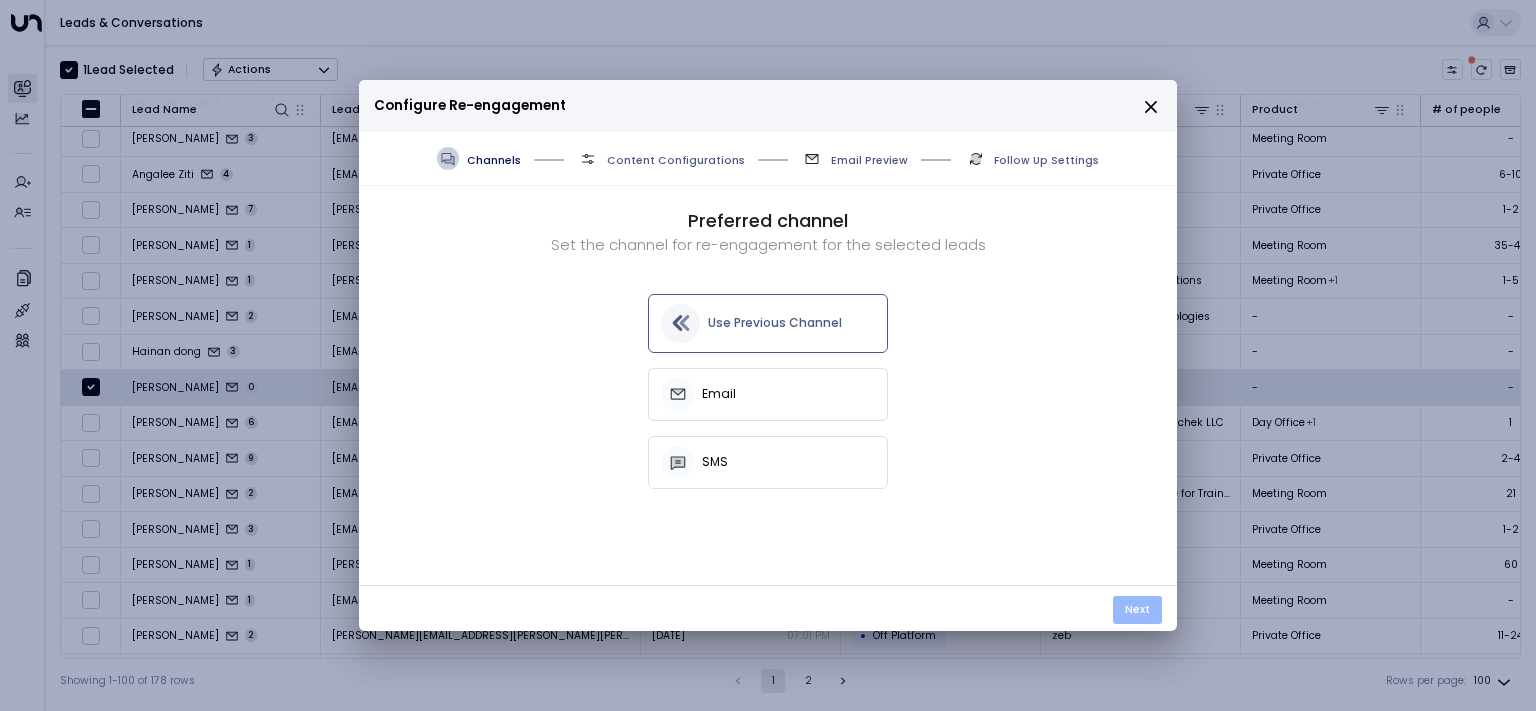 click on "Next" at bounding box center [1137, 610] 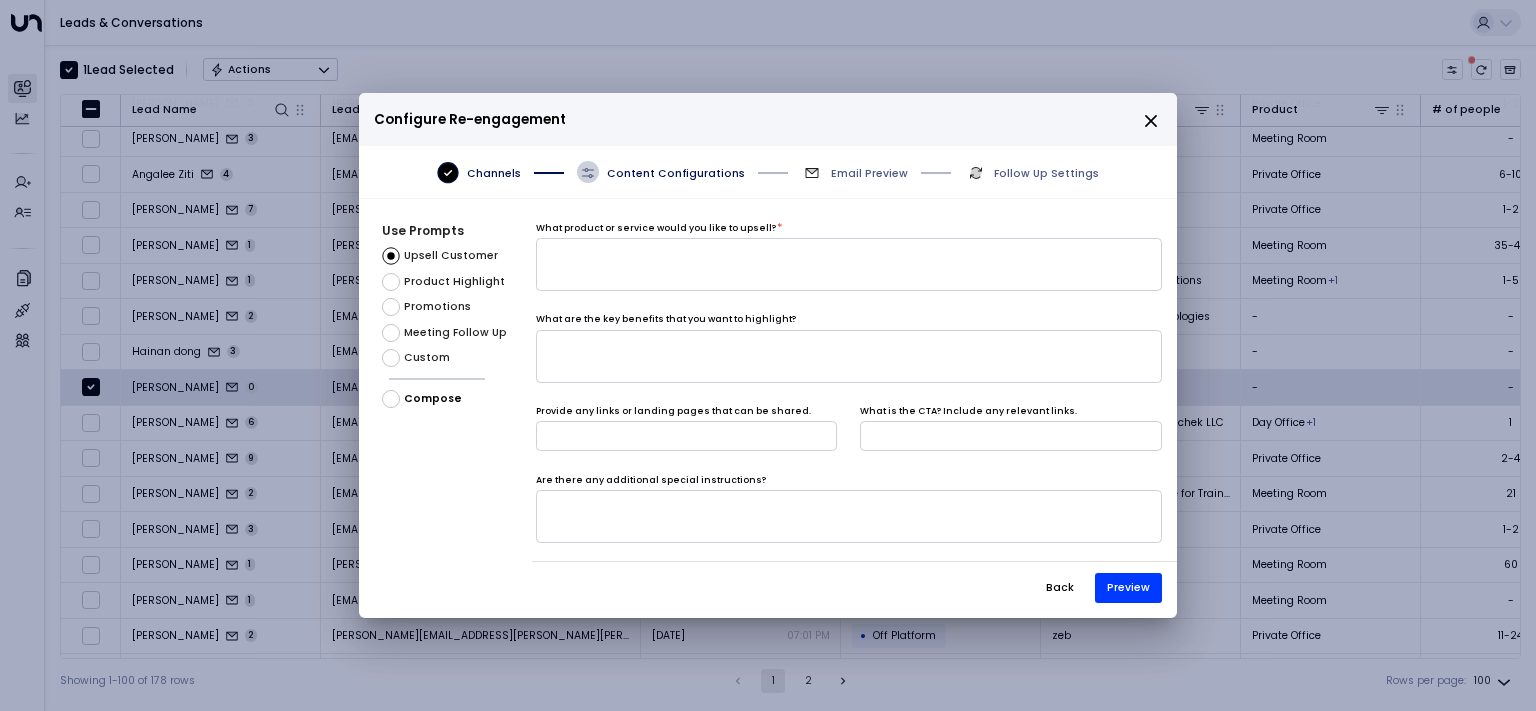 click on "Custom" at bounding box center [427, 358] 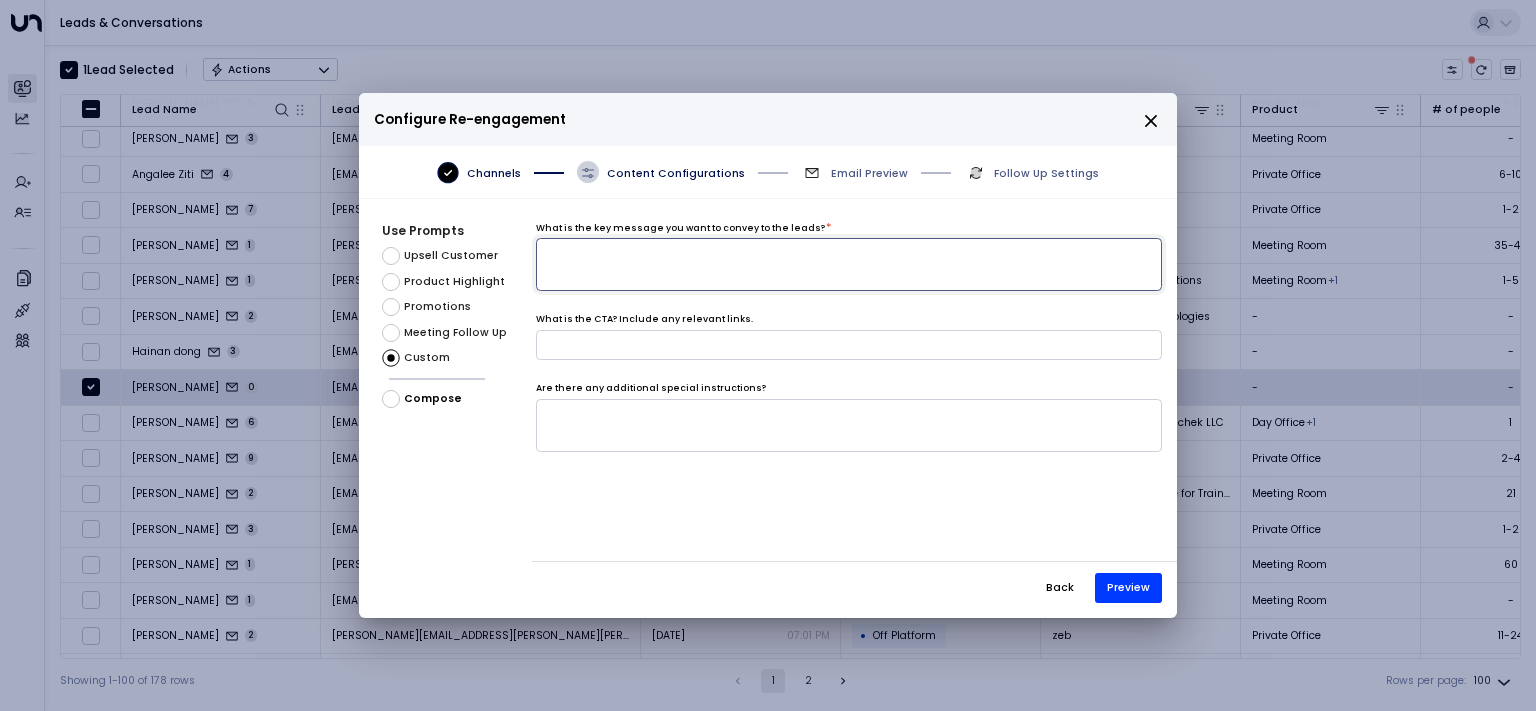 click at bounding box center [849, 264] 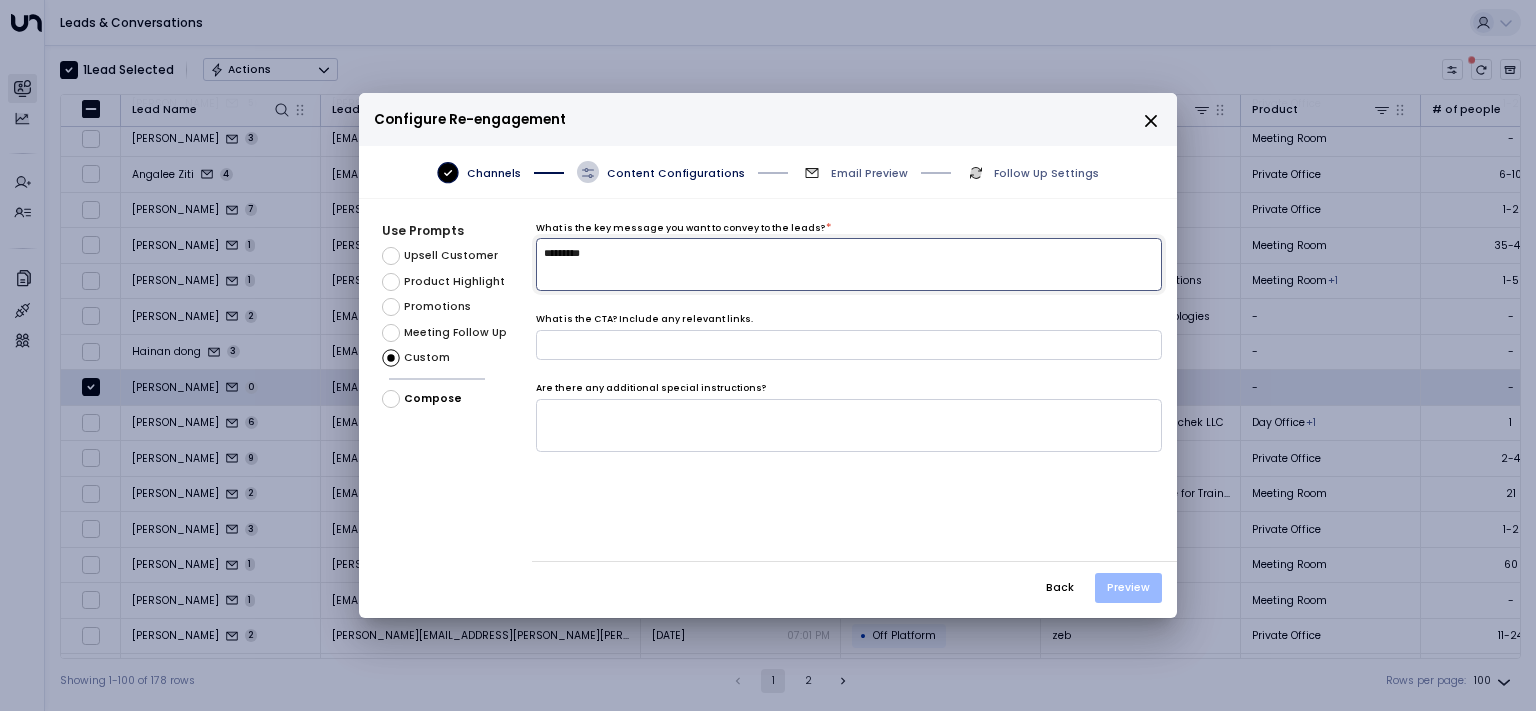 type on "*********" 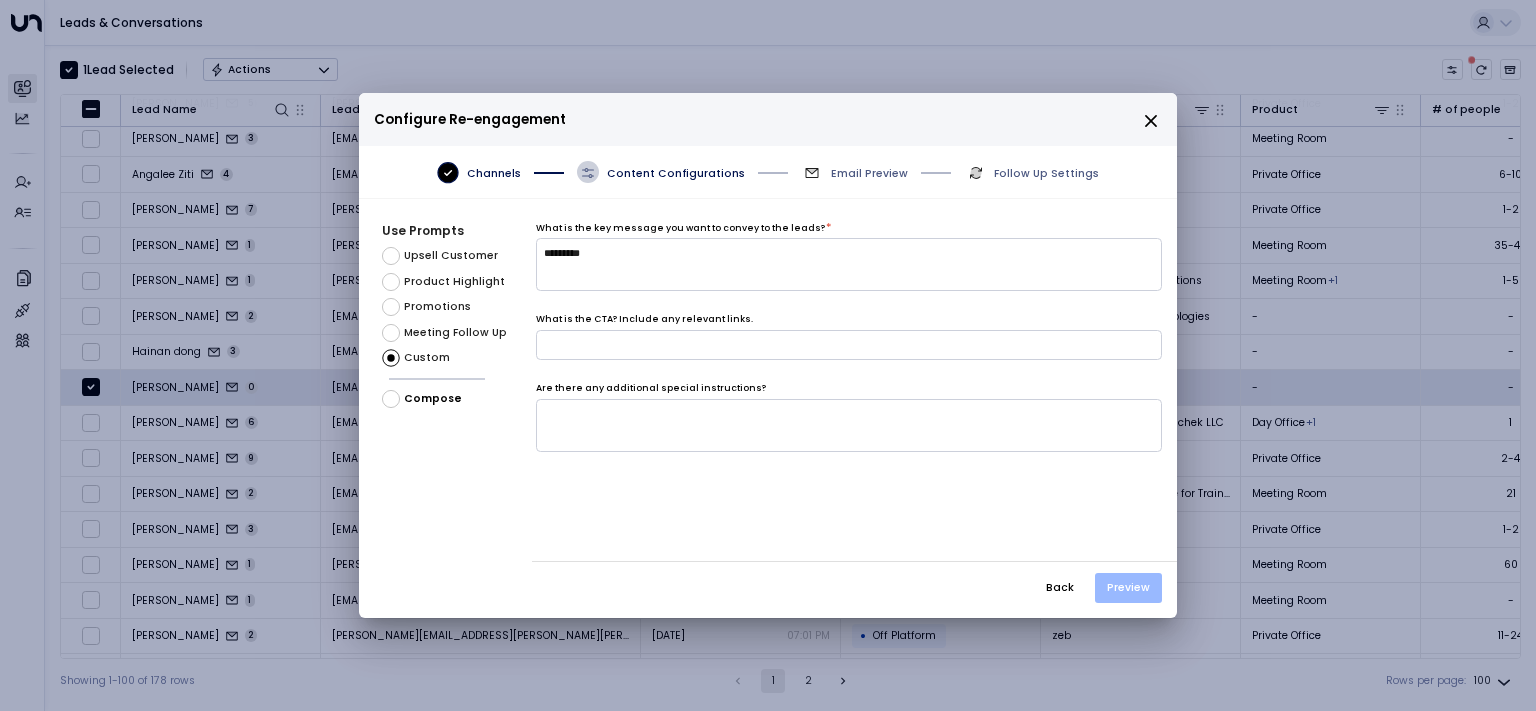 click on "Preview" at bounding box center (1128, 588) 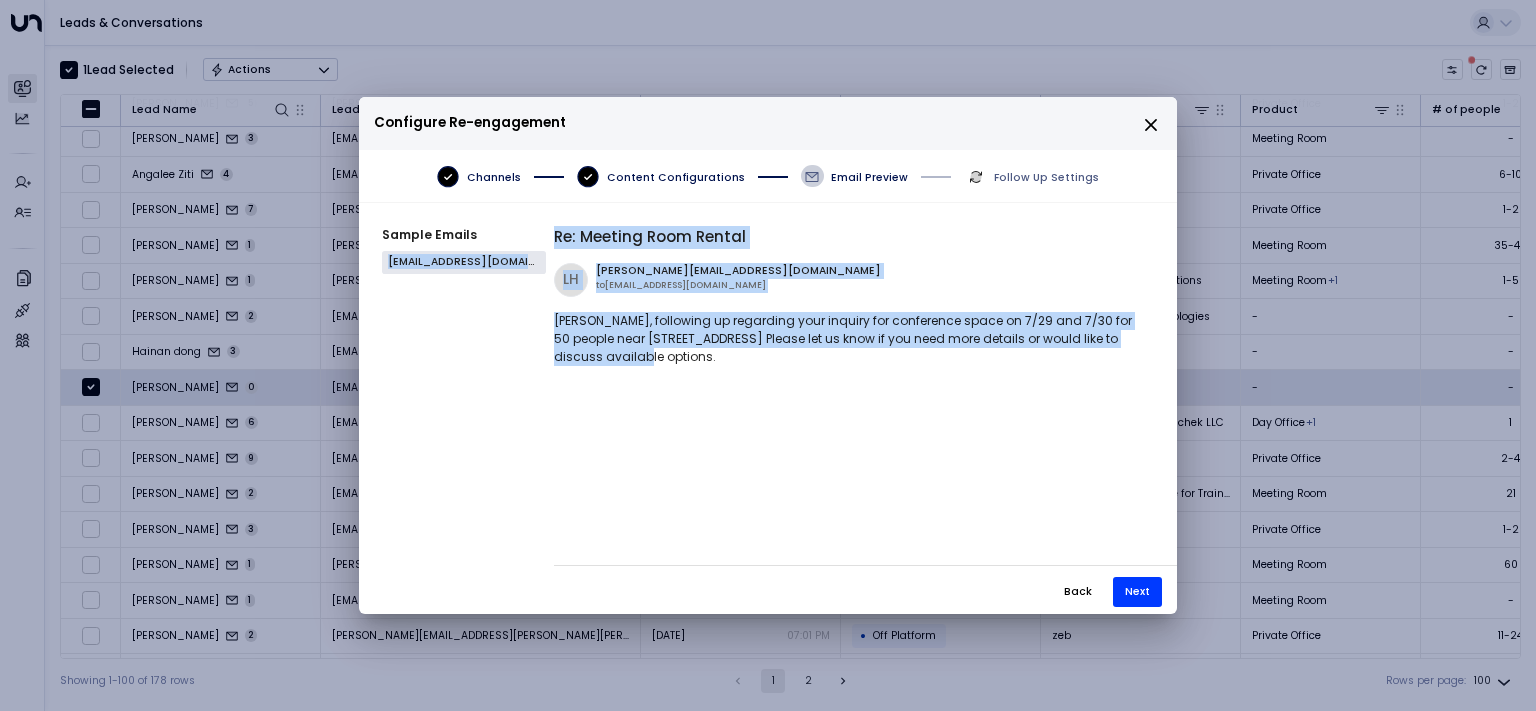 drag, startPoint x: 634, startPoint y: 372, endPoint x: 546, endPoint y: 329, distance: 97.94386 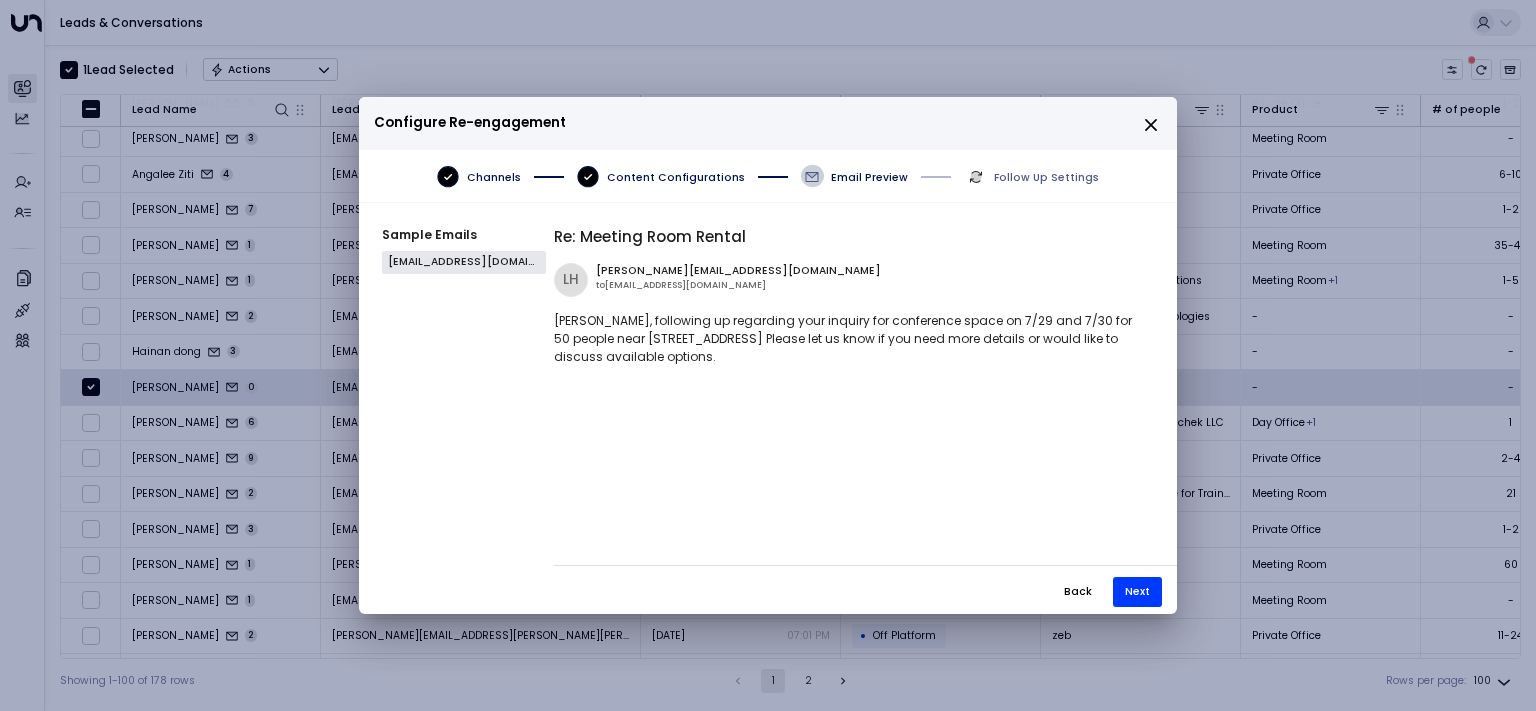 click on "Sample Emails [EMAIL_ADDRESS][DOMAIN_NAME]" at bounding box center [468, 416] 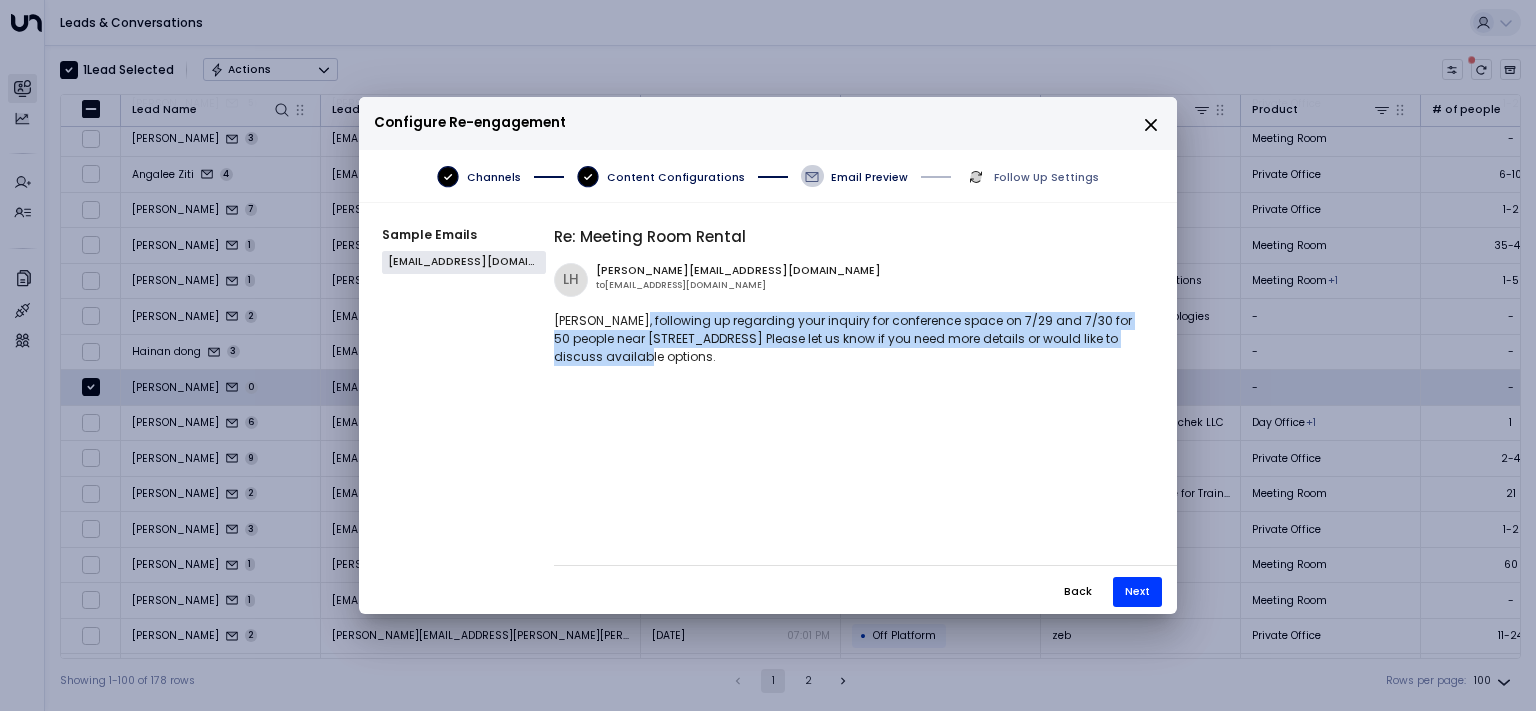 drag, startPoint x: 617, startPoint y: 326, endPoint x: 766, endPoint y: 360, distance: 152.82997 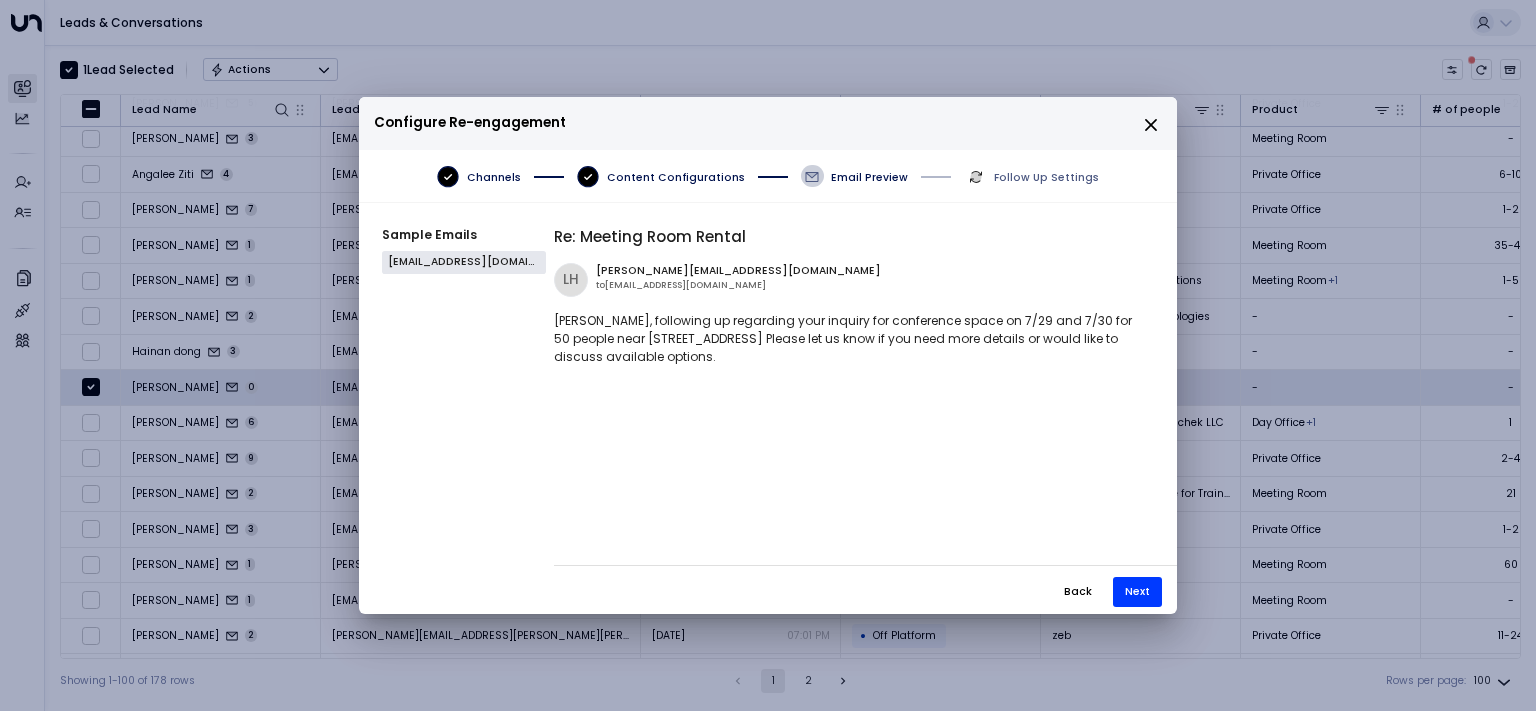 click on "[PERSON_NAME], following up regarding your inquiry for conference space on 7/29 and 7/30 for 50 people near [STREET_ADDRESS] Please let us know if you need more details or would like to discuss available options." at bounding box center (850, 339) 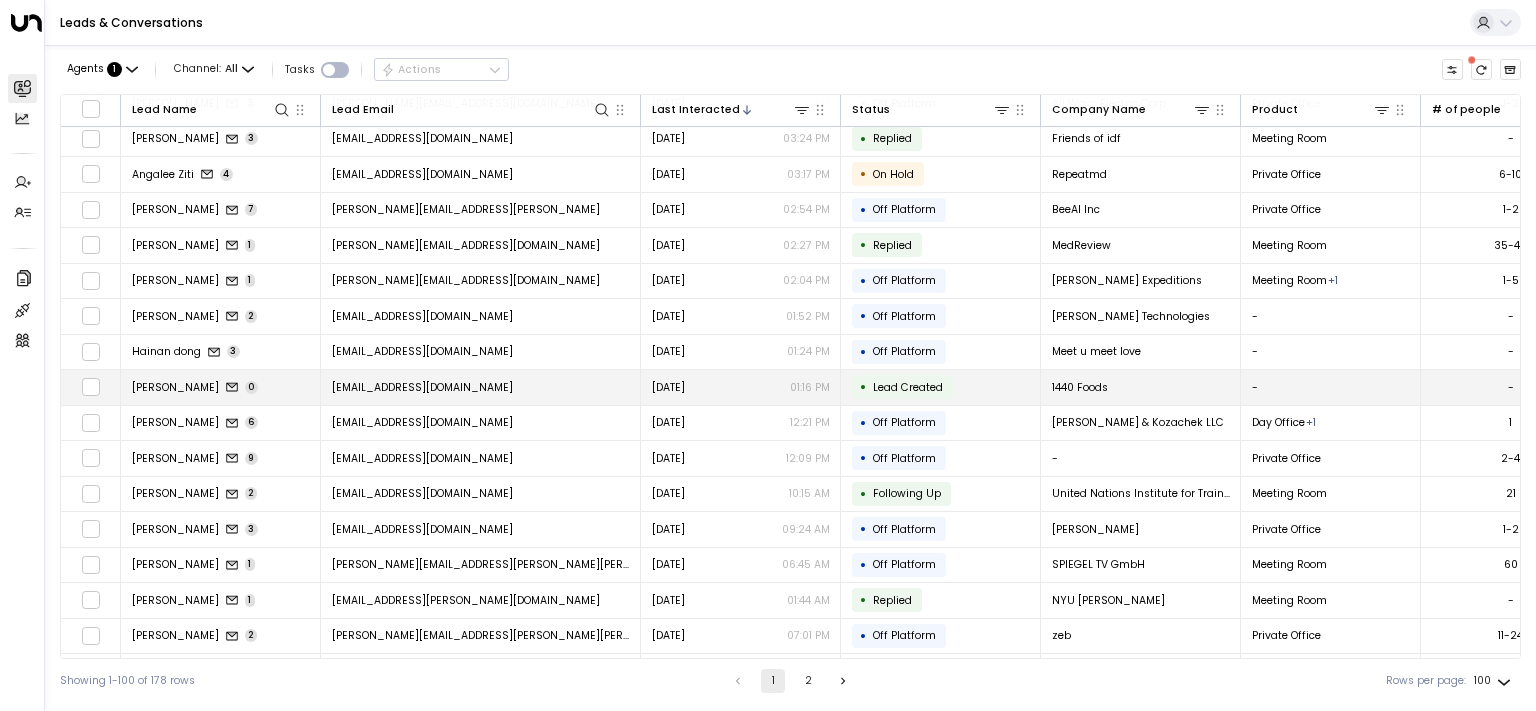 drag, startPoint x: 122, startPoint y: 370, endPoint x: 218, endPoint y: 369, distance: 96.00521 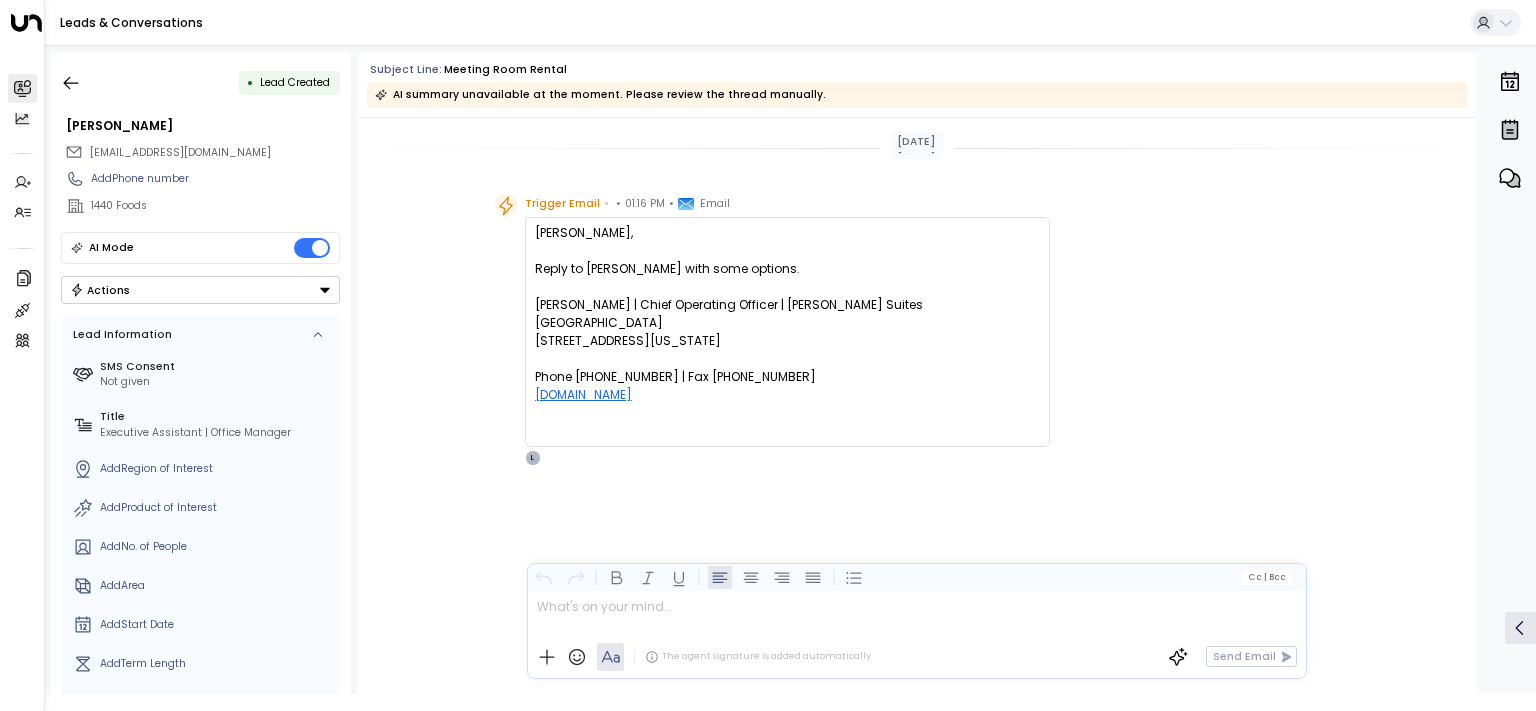click on "Reply to [PERSON_NAME] with some options." at bounding box center [787, 269] 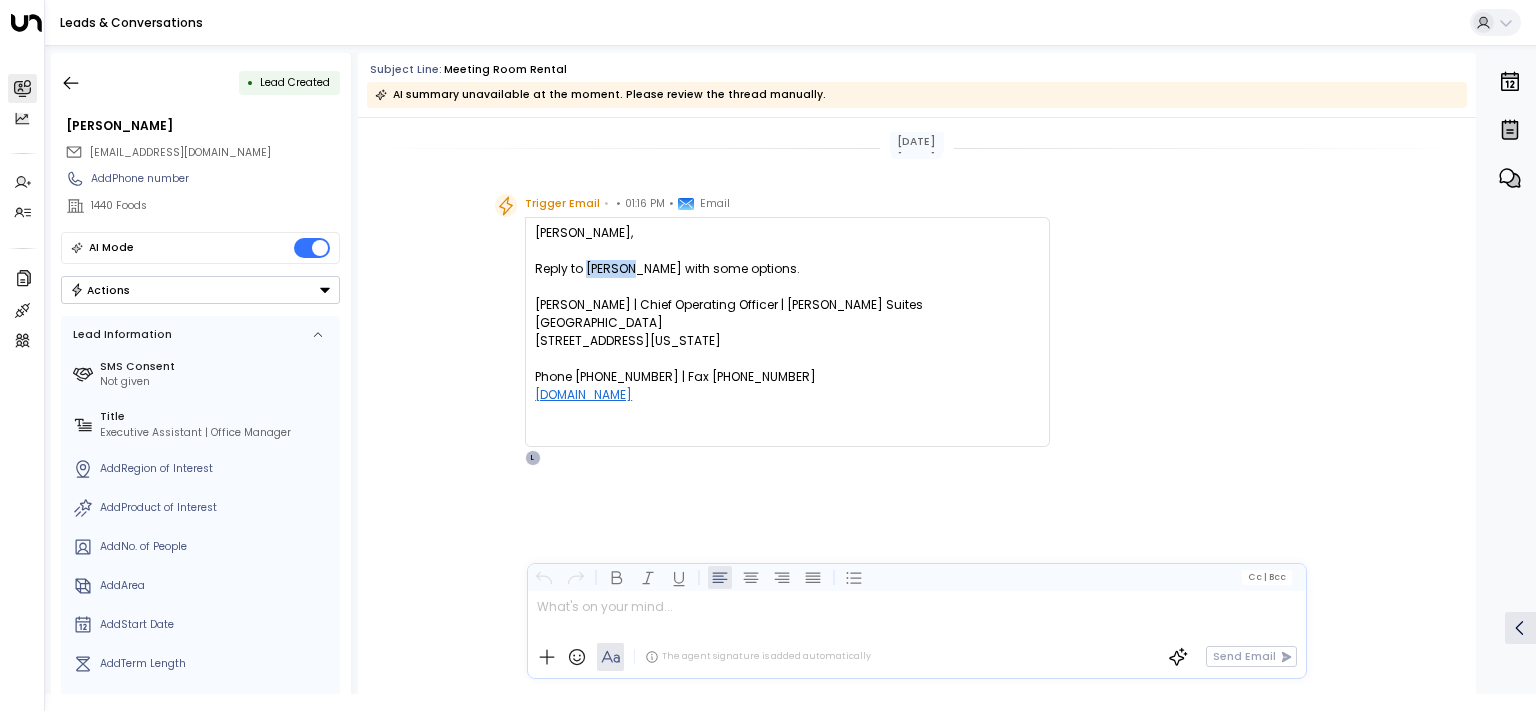 click on "Reply to [PERSON_NAME] with some options." at bounding box center (787, 269) 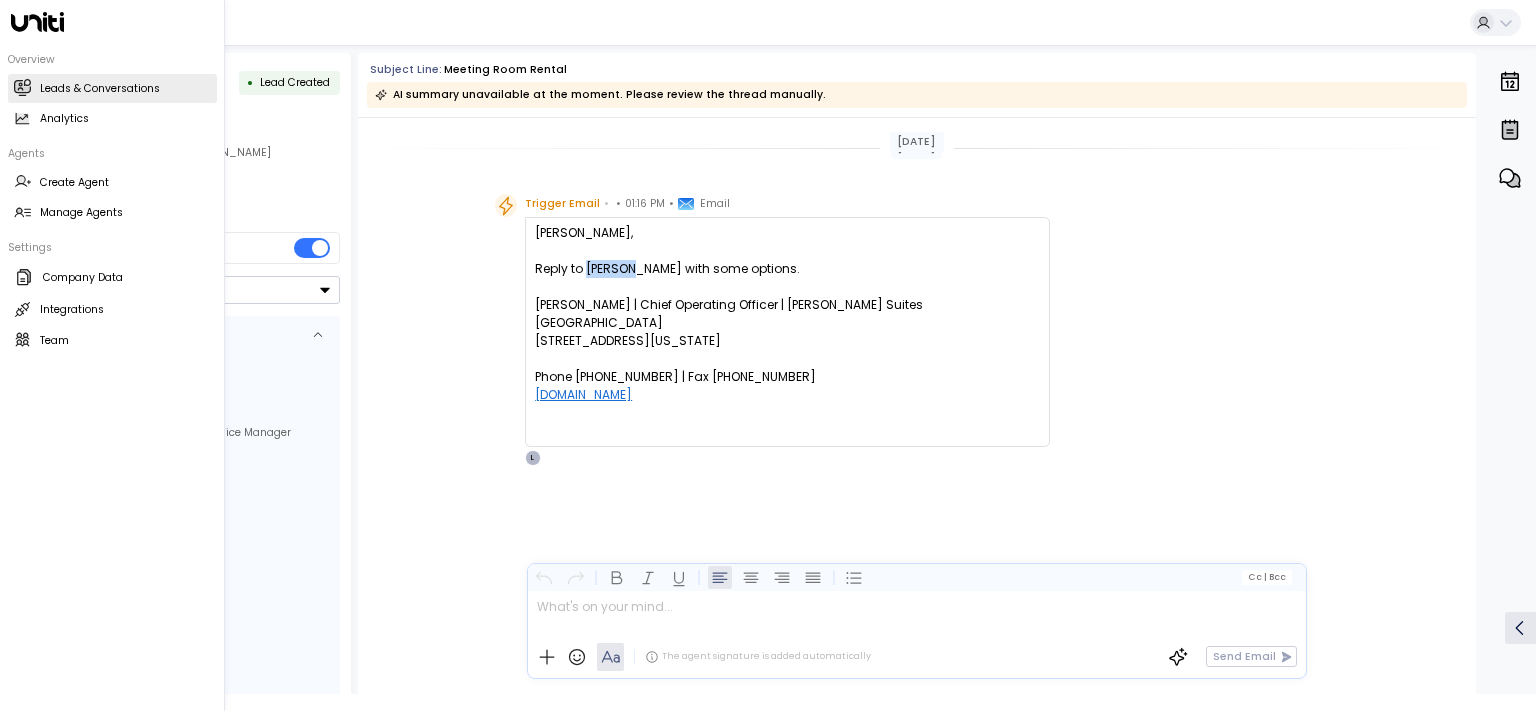 click 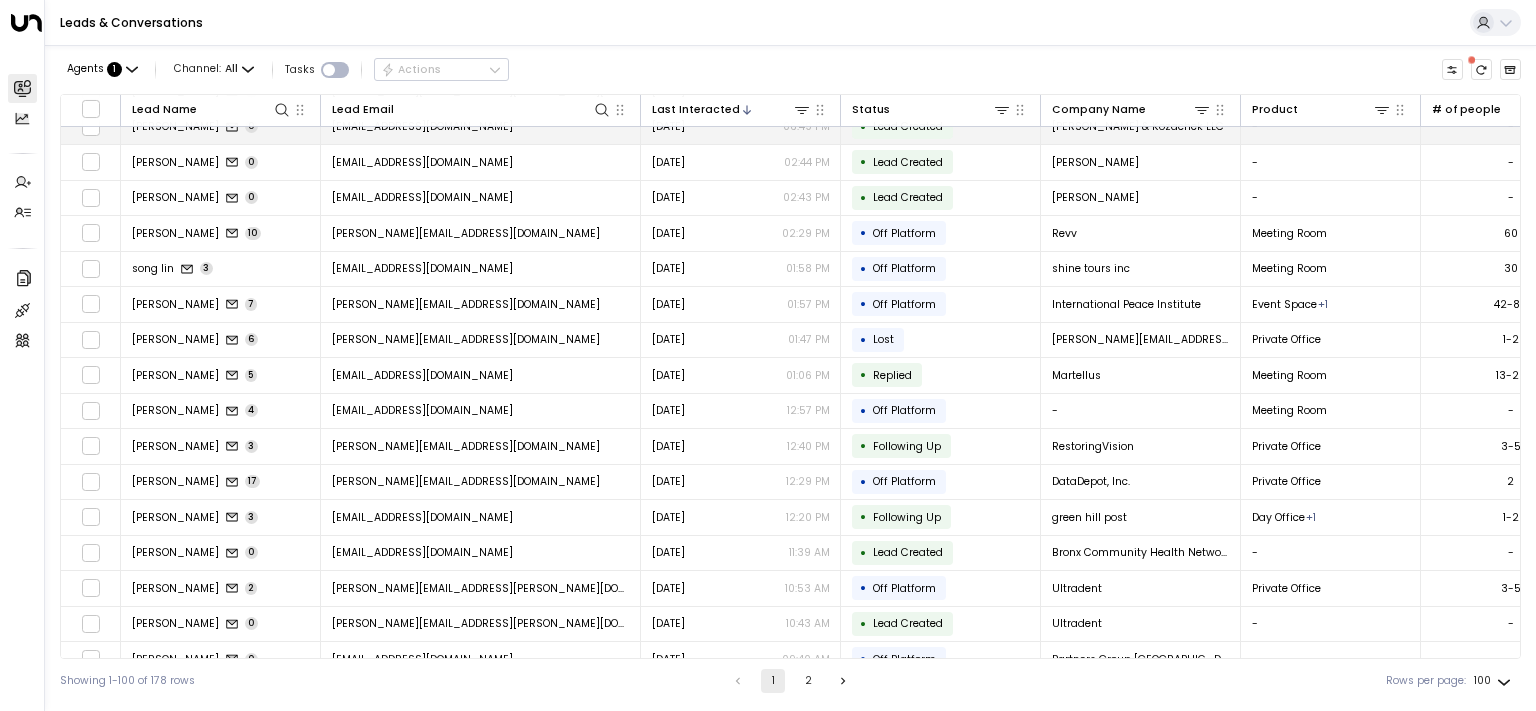scroll, scrollTop: 3014, scrollLeft: 0, axis: vertical 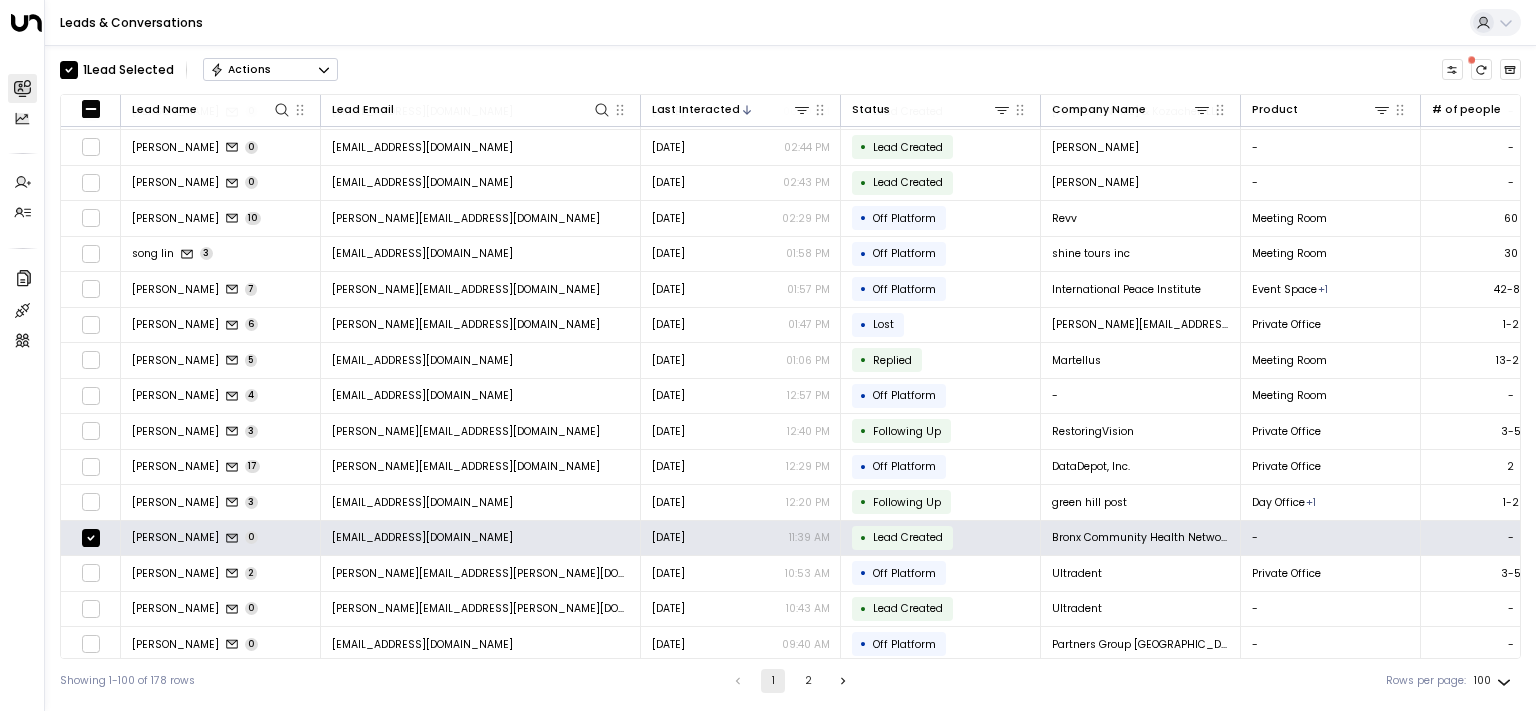 click on "Actions" at bounding box center (270, 70) 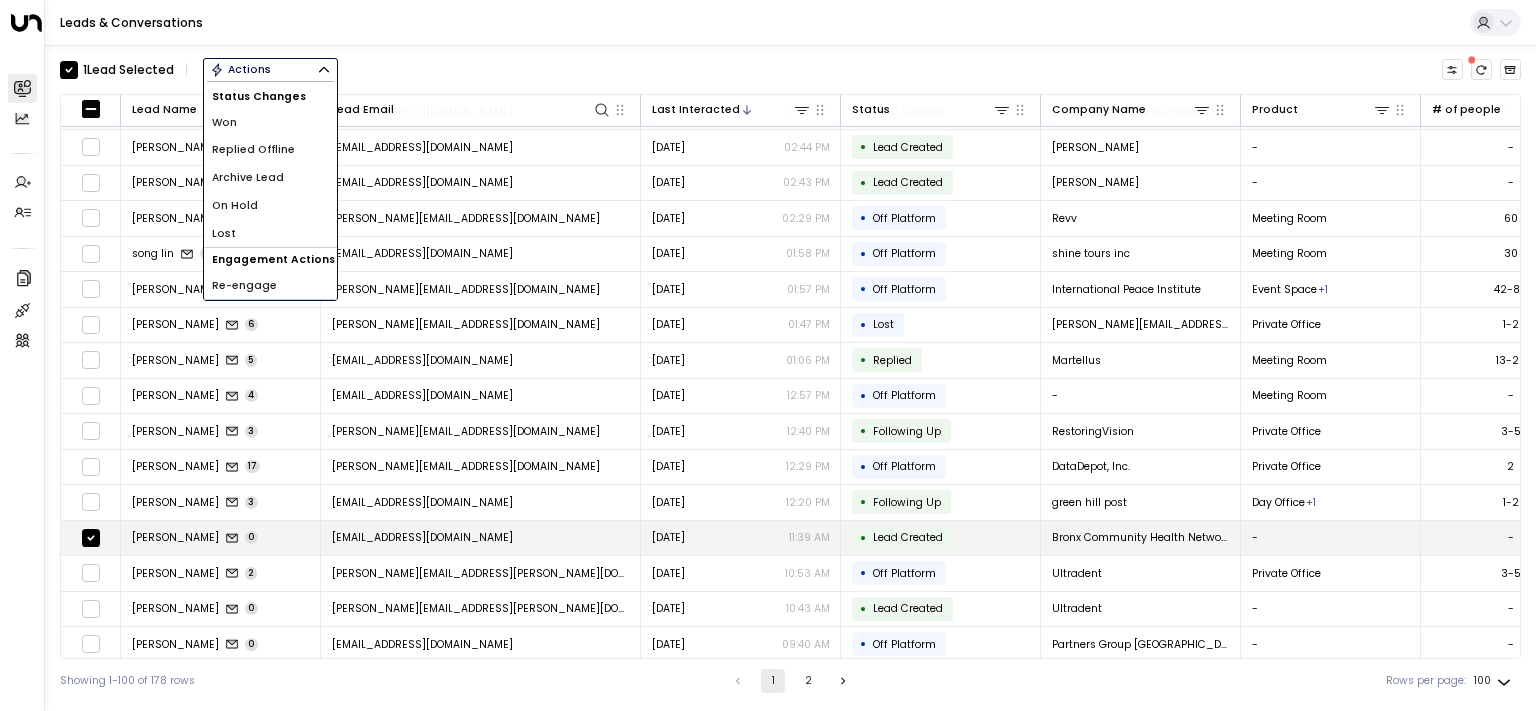 click on "[PERSON_NAME]" at bounding box center [175, 537] 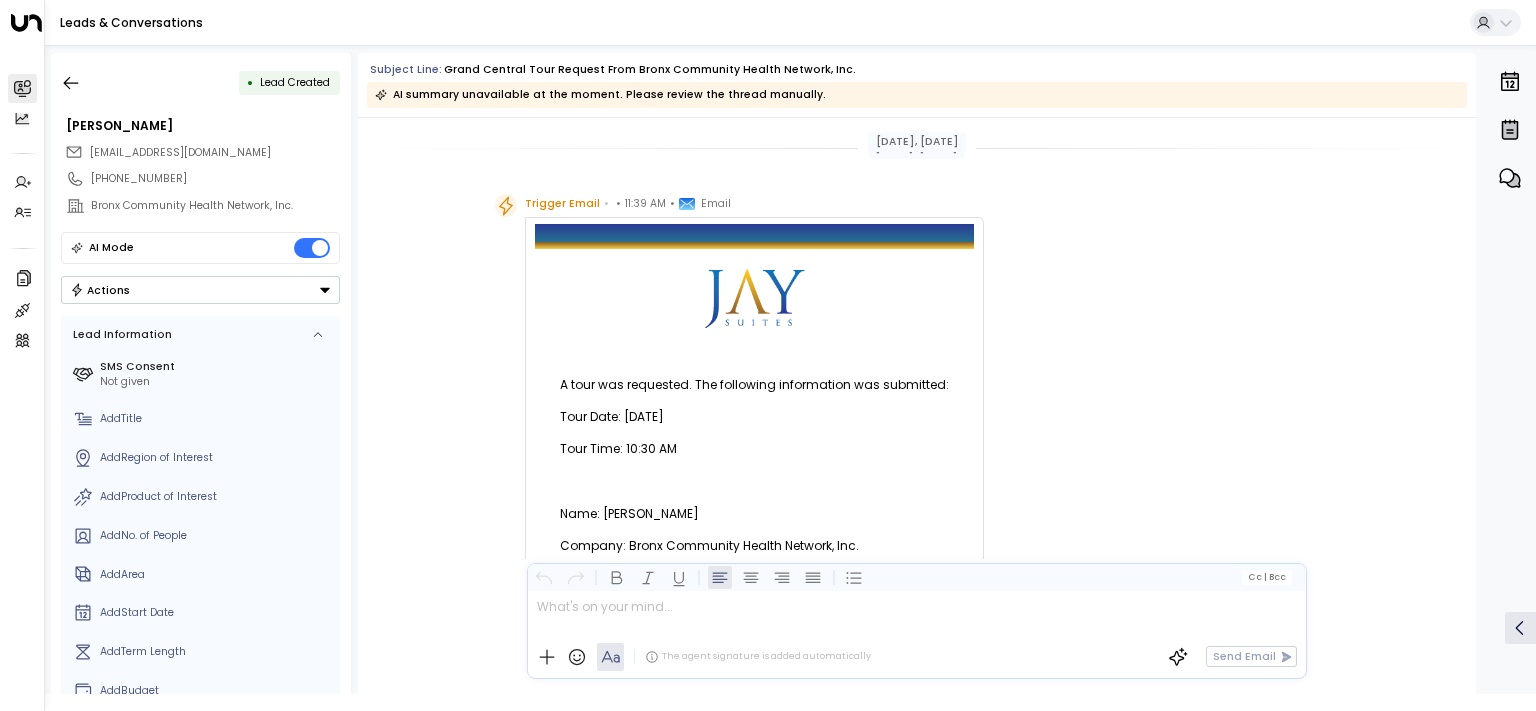 scroll, scrollTop: 266, scrollLeft: 0, axis: vertical 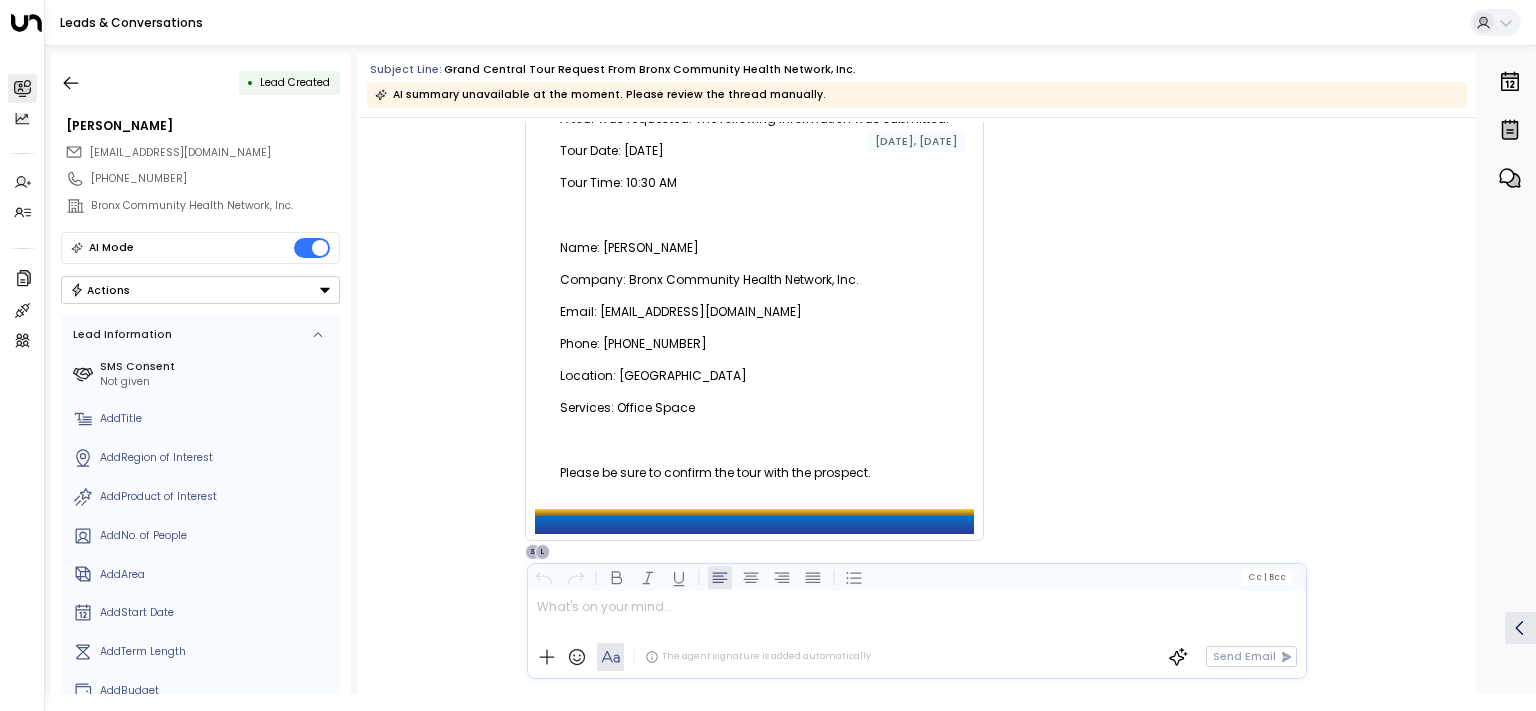 click on "Actions" at bounding box center [200, 290] 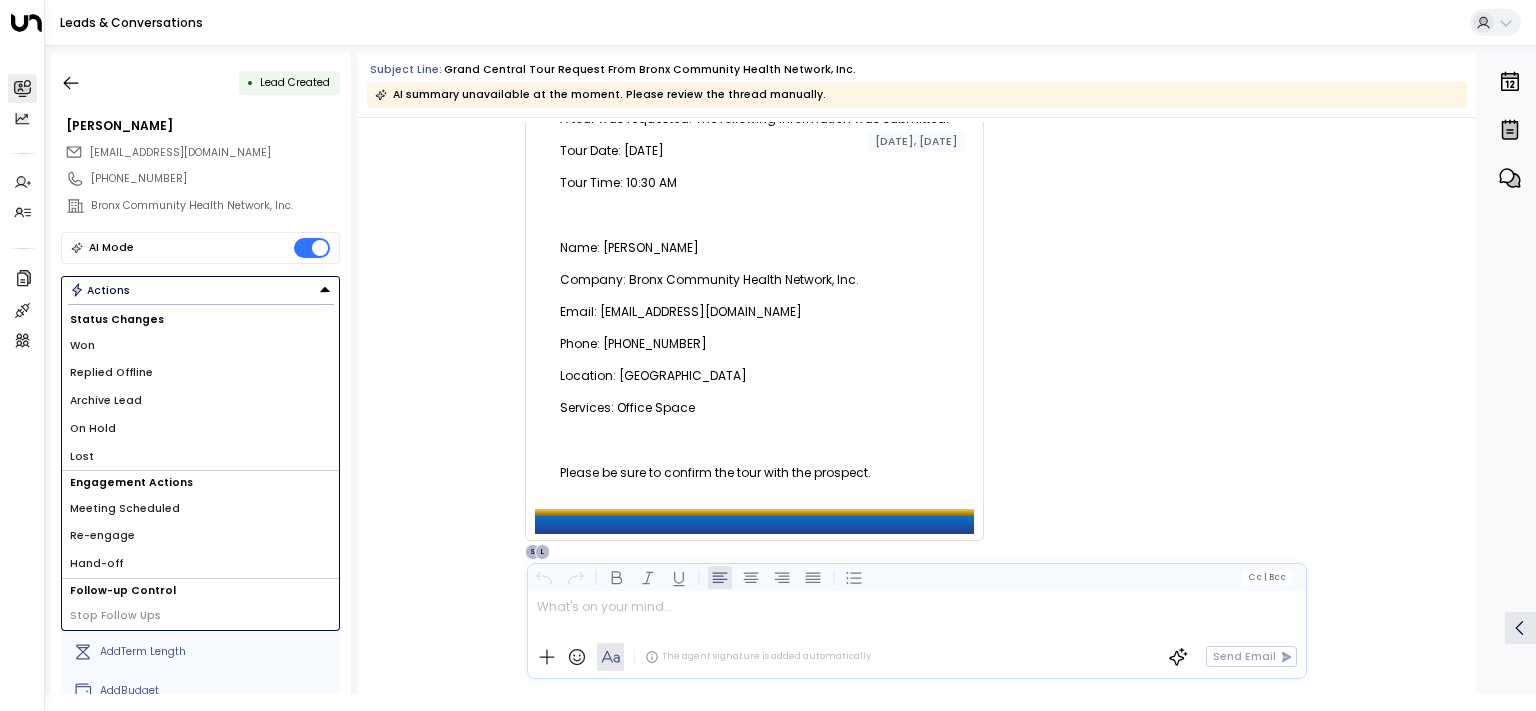 click on "Actions" at bounding box center (200, 290) 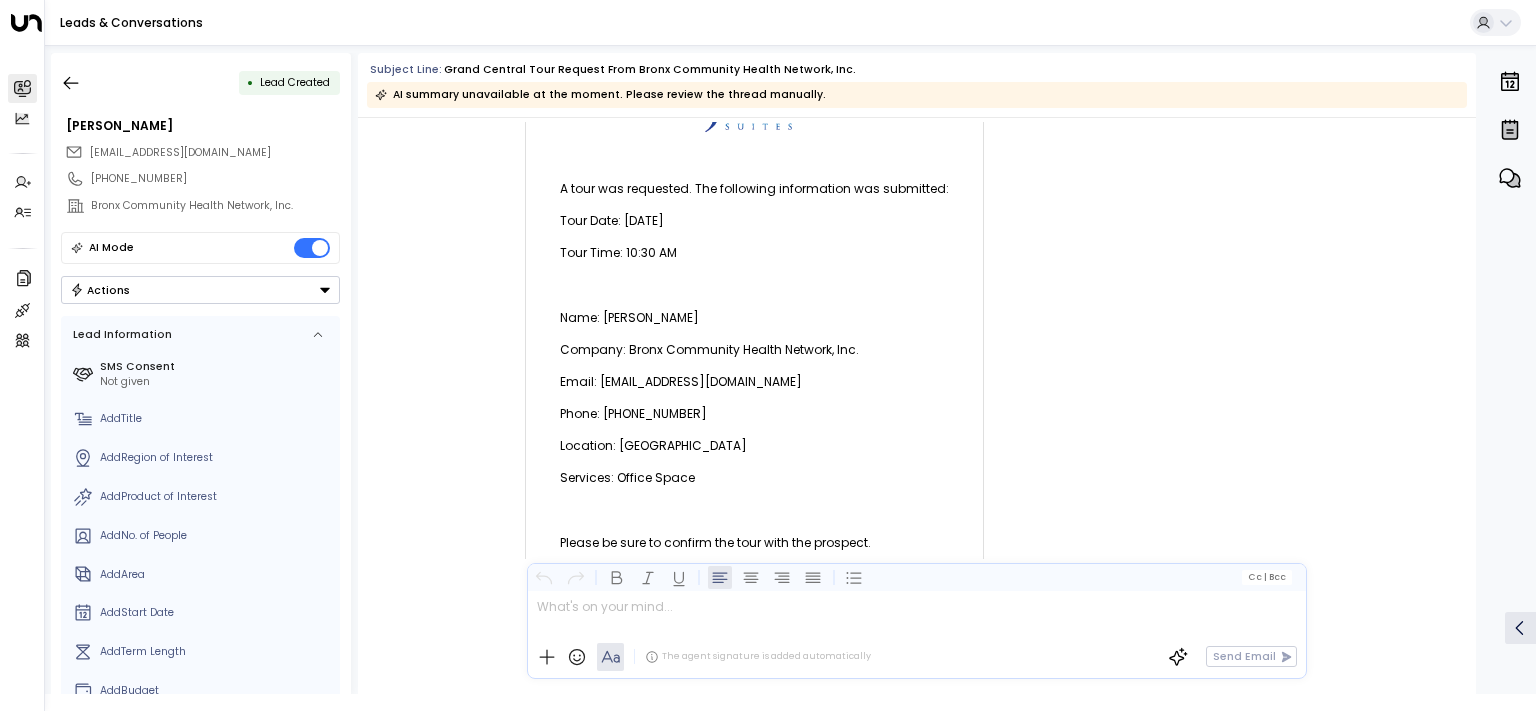 scroll, scrollTop: 165, scrollLeft: 0, axis: vertical 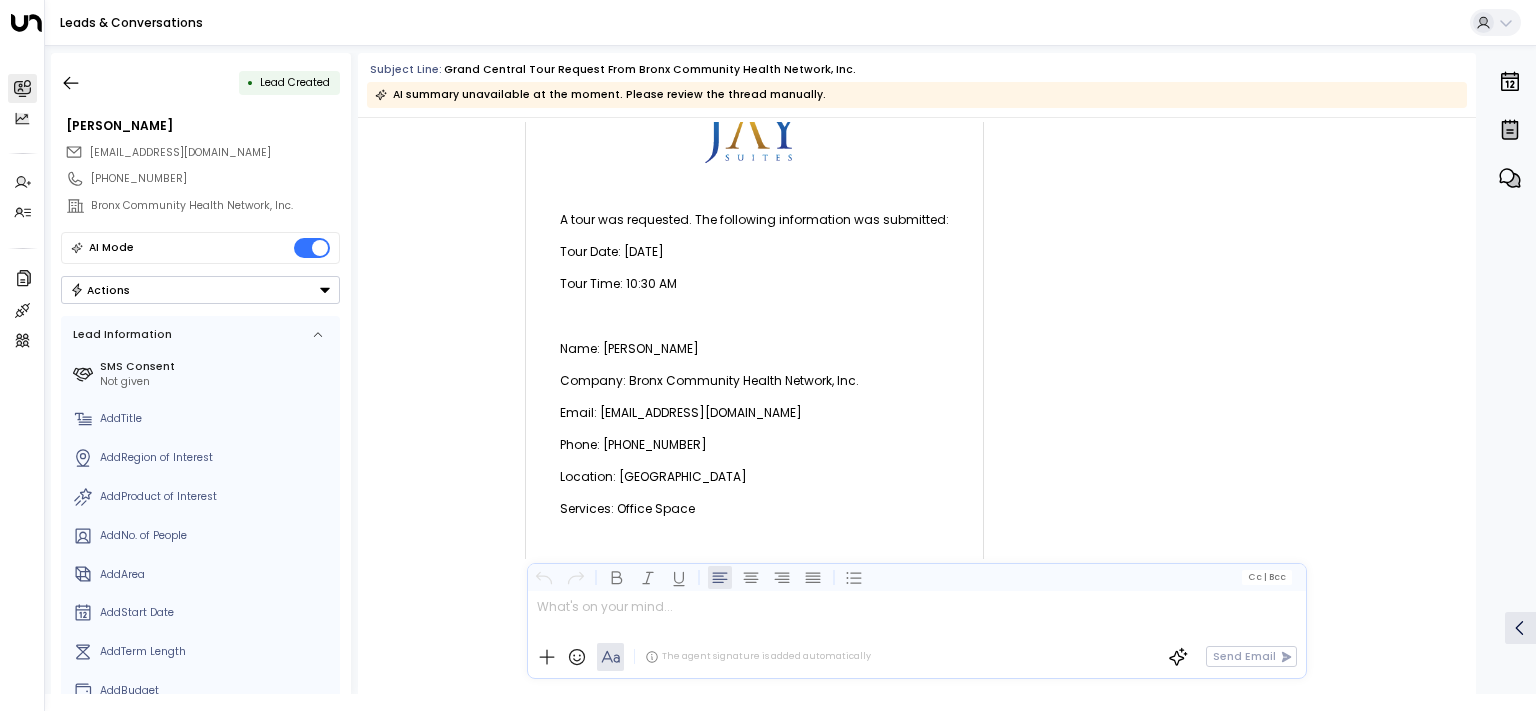 click on "Name: [PERSON_NAME]" at bounding box center (754, 349) 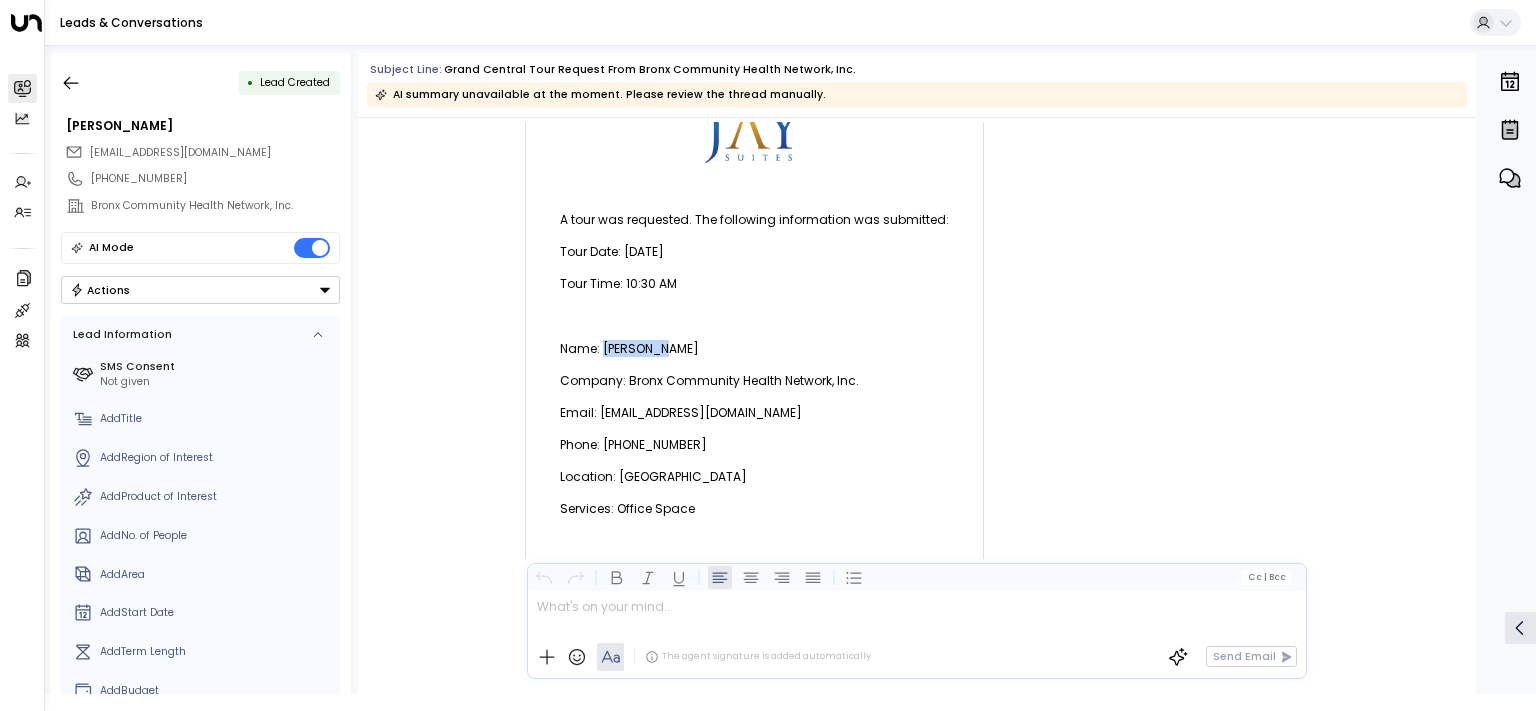 click on "Name: [PERSON_NAME]" at bounding box center [754, 349] 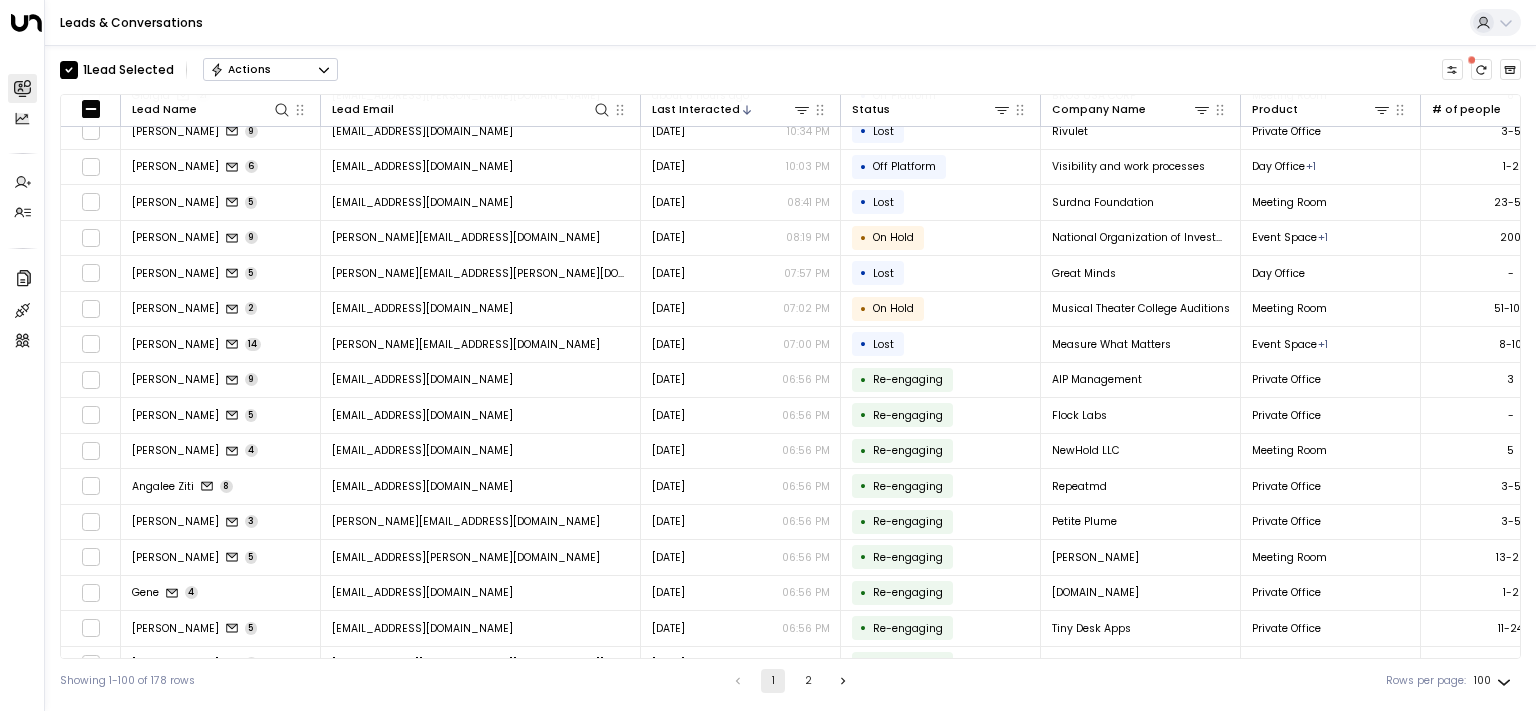 scroll, scrollTop: 0, scrollLeft: 0, axis: both 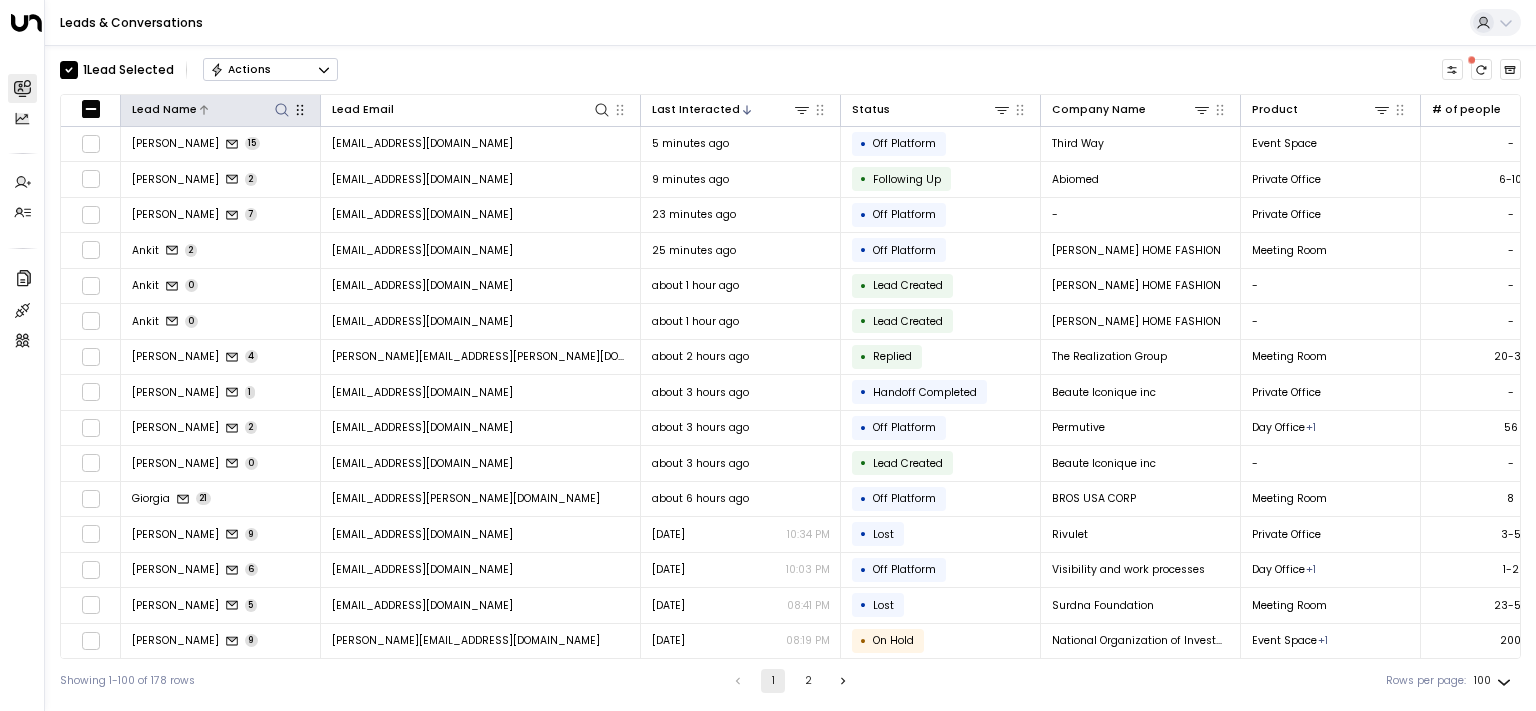 click 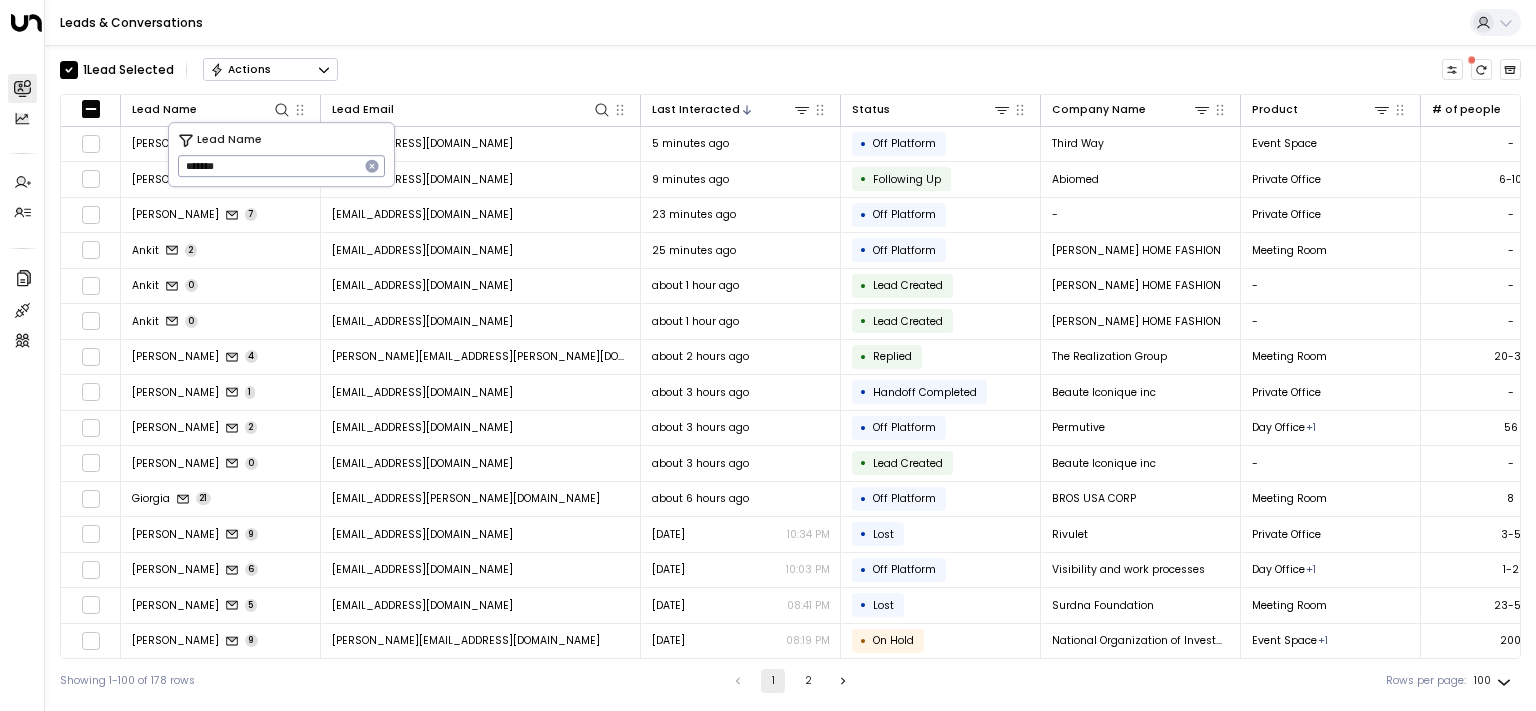 type on "******" 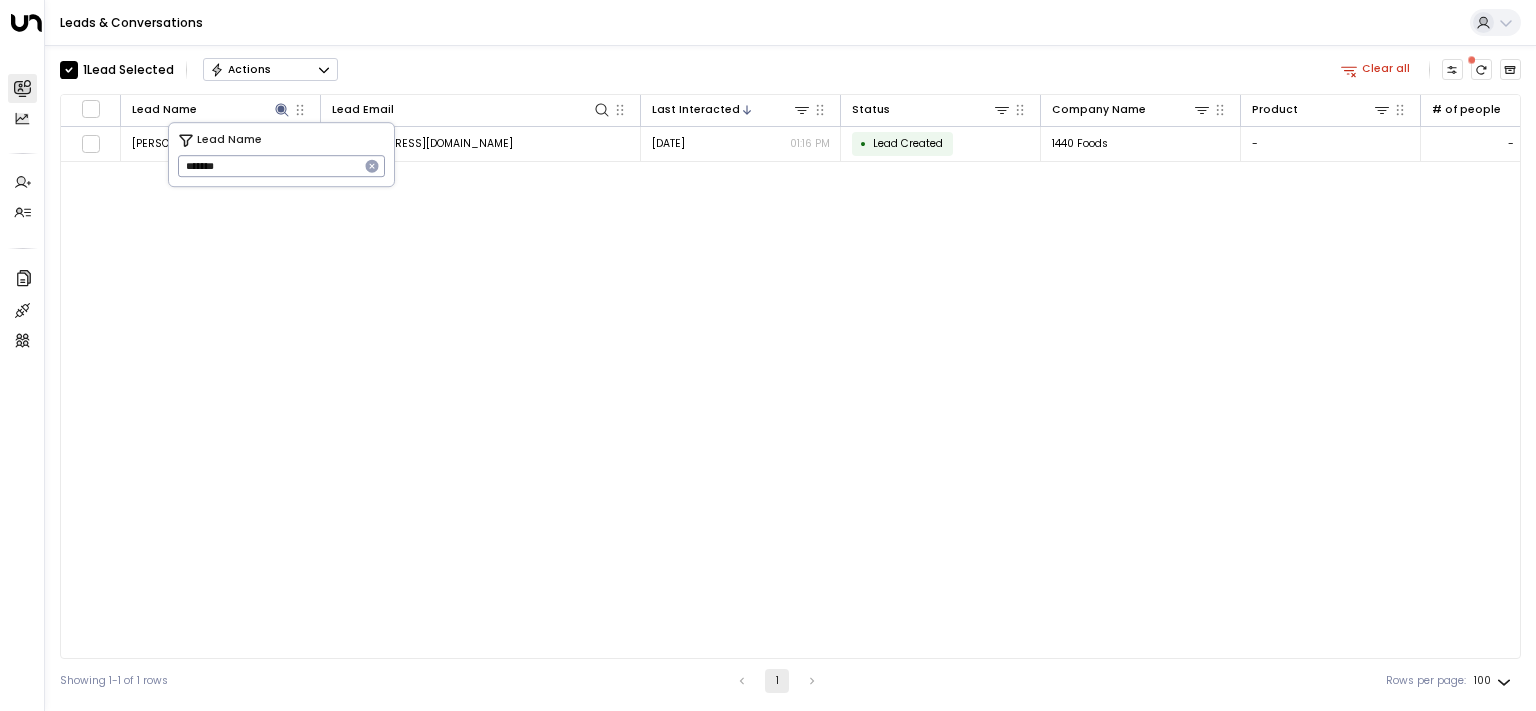 click on "1  Lead   Selected   Actions Clear all" at bounding box center [790, 70] 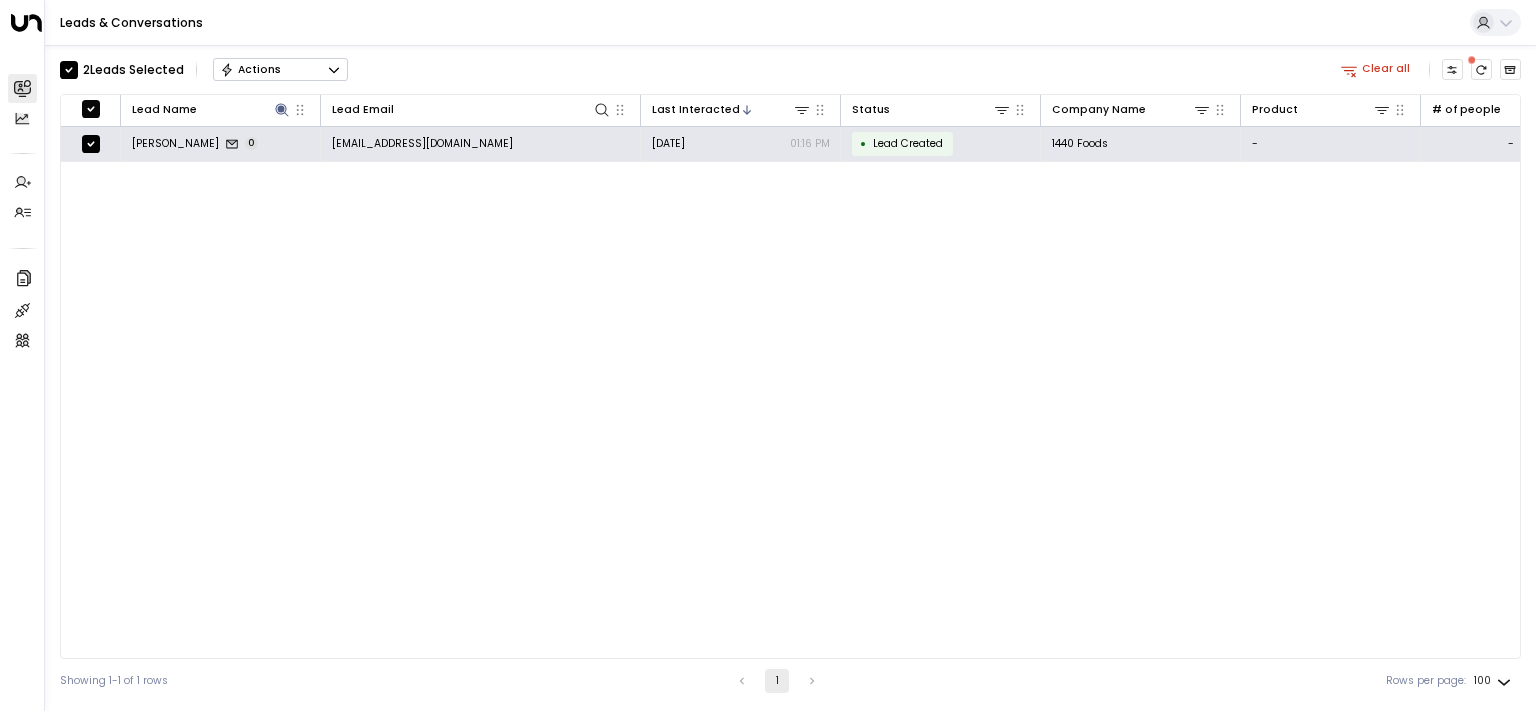 click on "Actions" at bounding box center [280, 70] 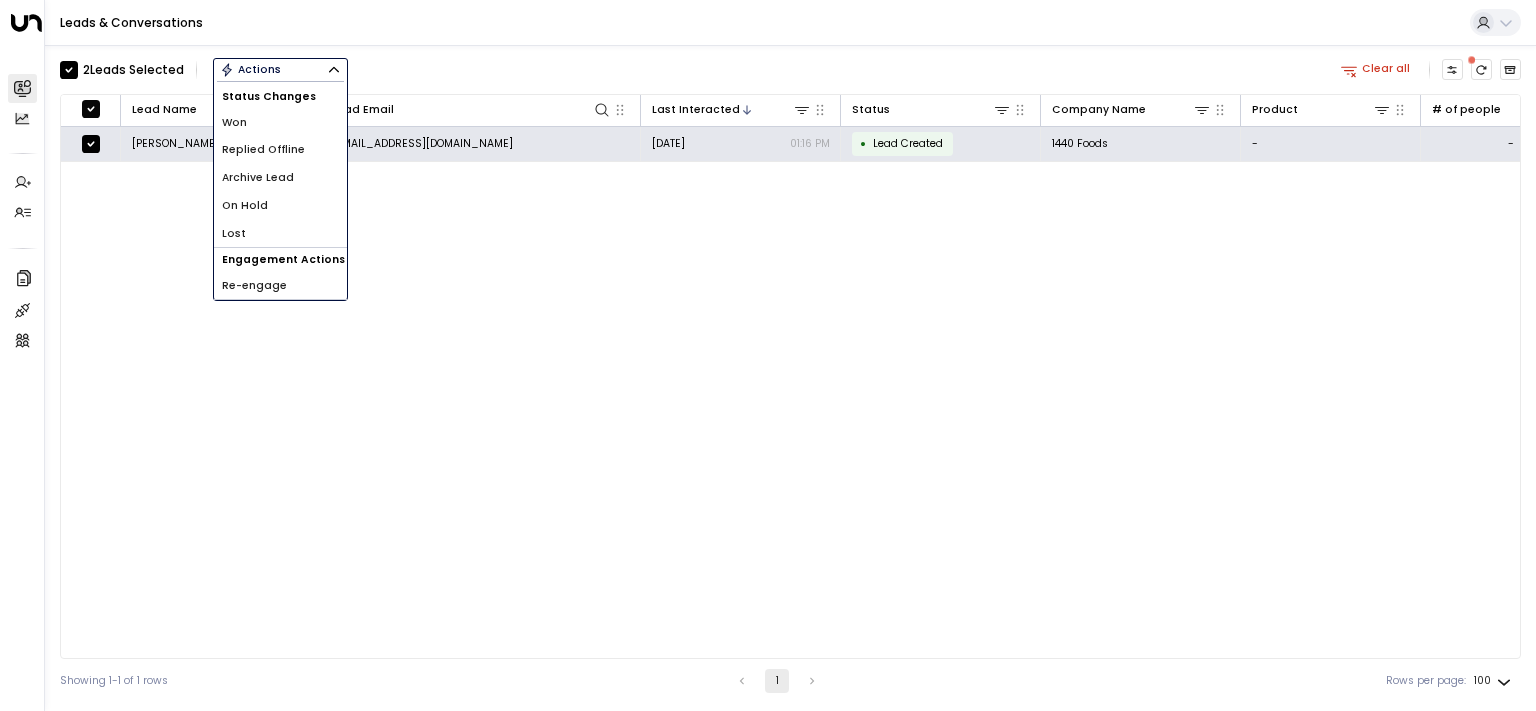click on "Re-engage" at bounding box center (254, 286) 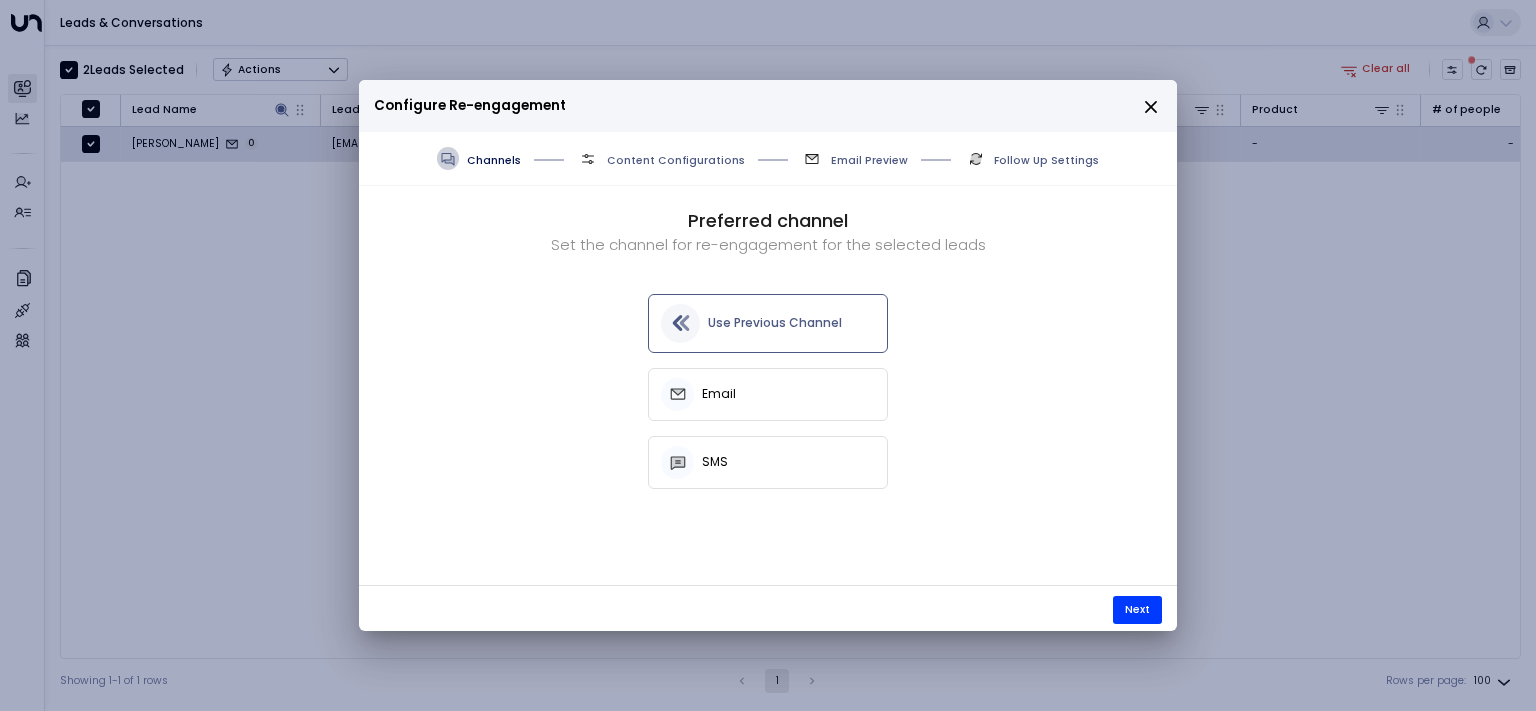 click on "Use Previous Channel" at bounding box center [775, 323] 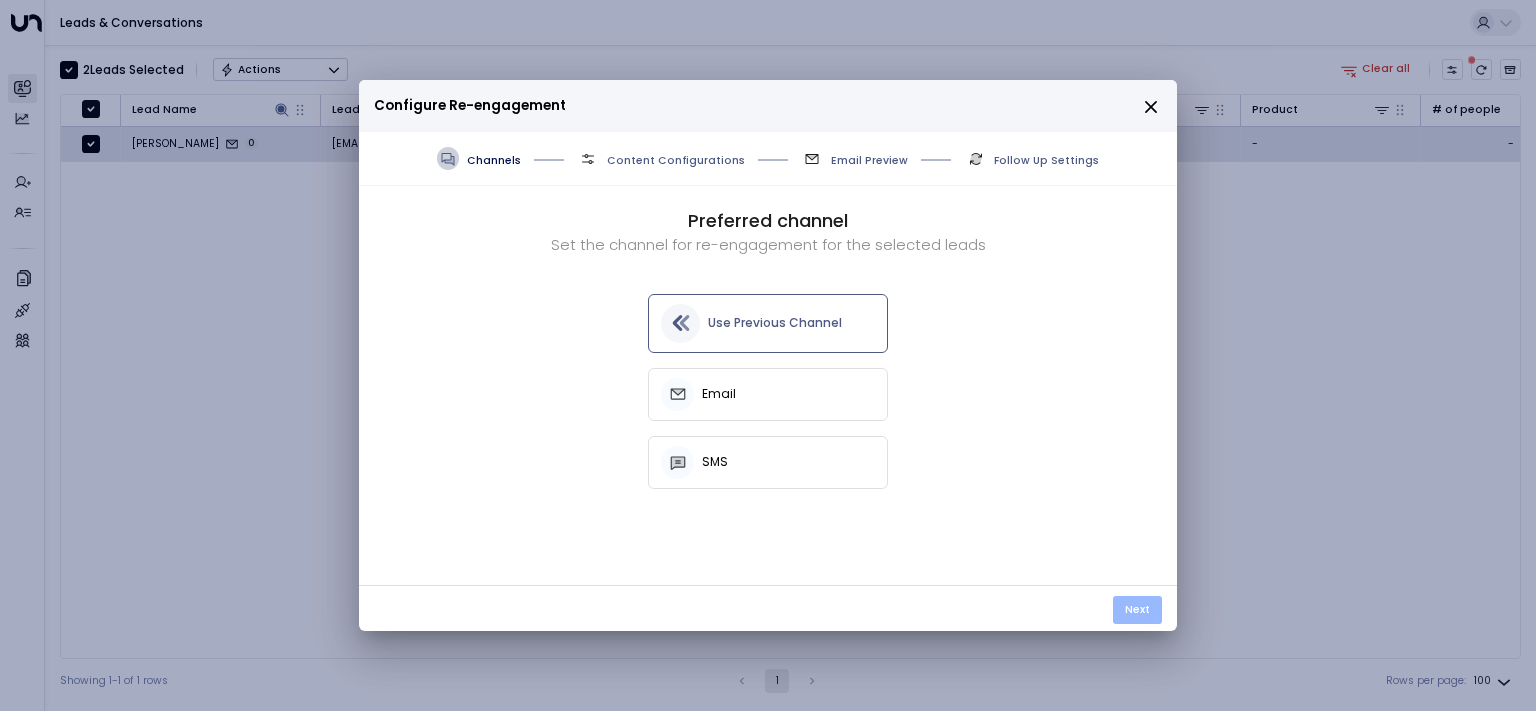 click on "Next" at bounding box center (1137, 610) 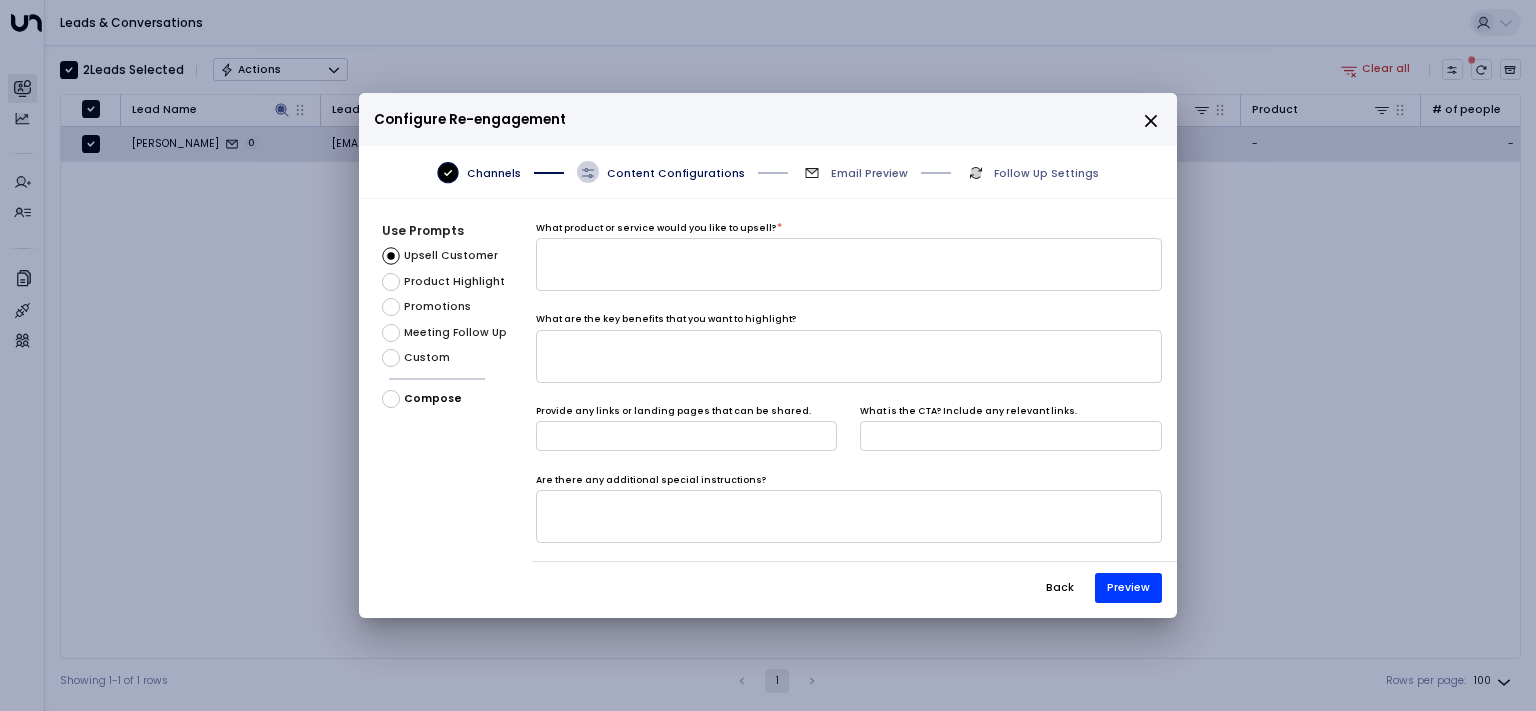 click on "Custom" at bounding box center [427, 358] 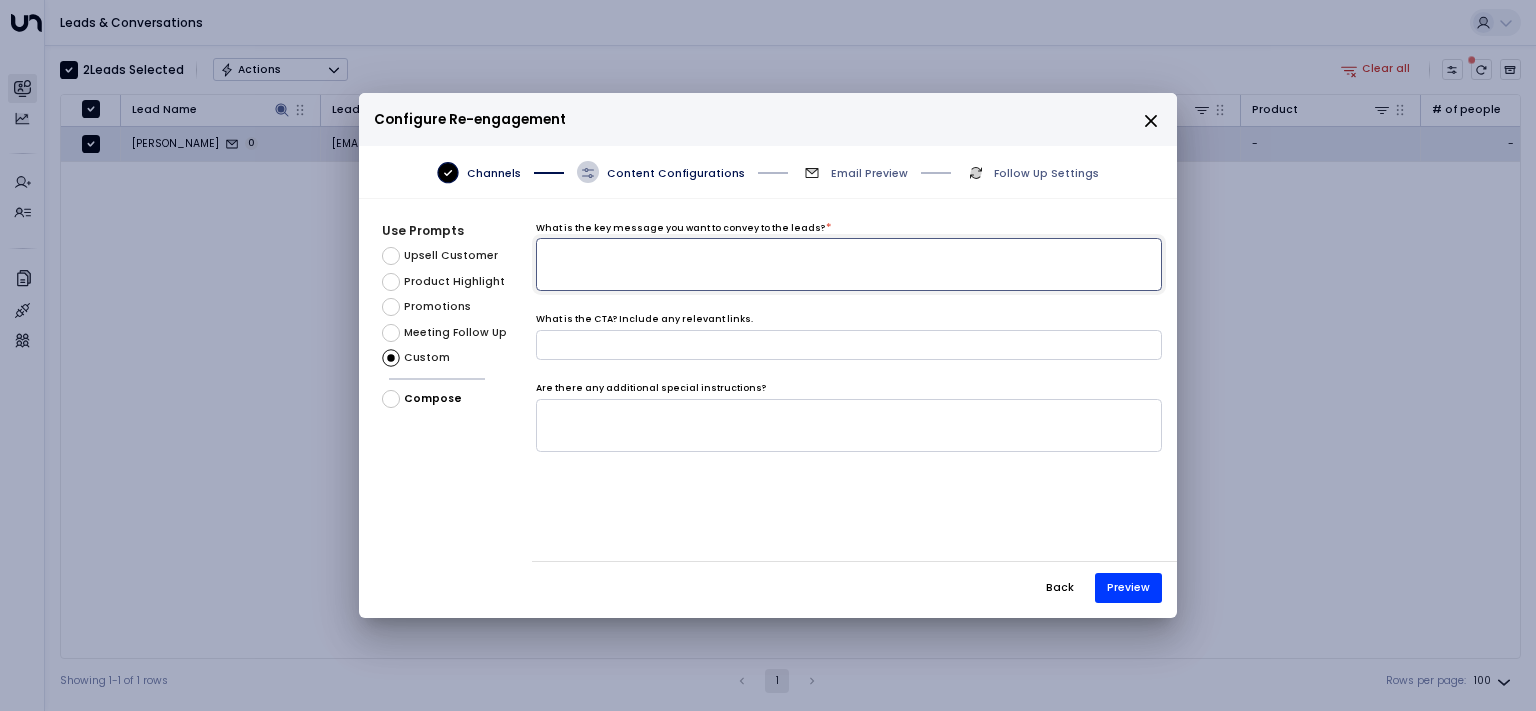 click at bounding box center [849, 264] 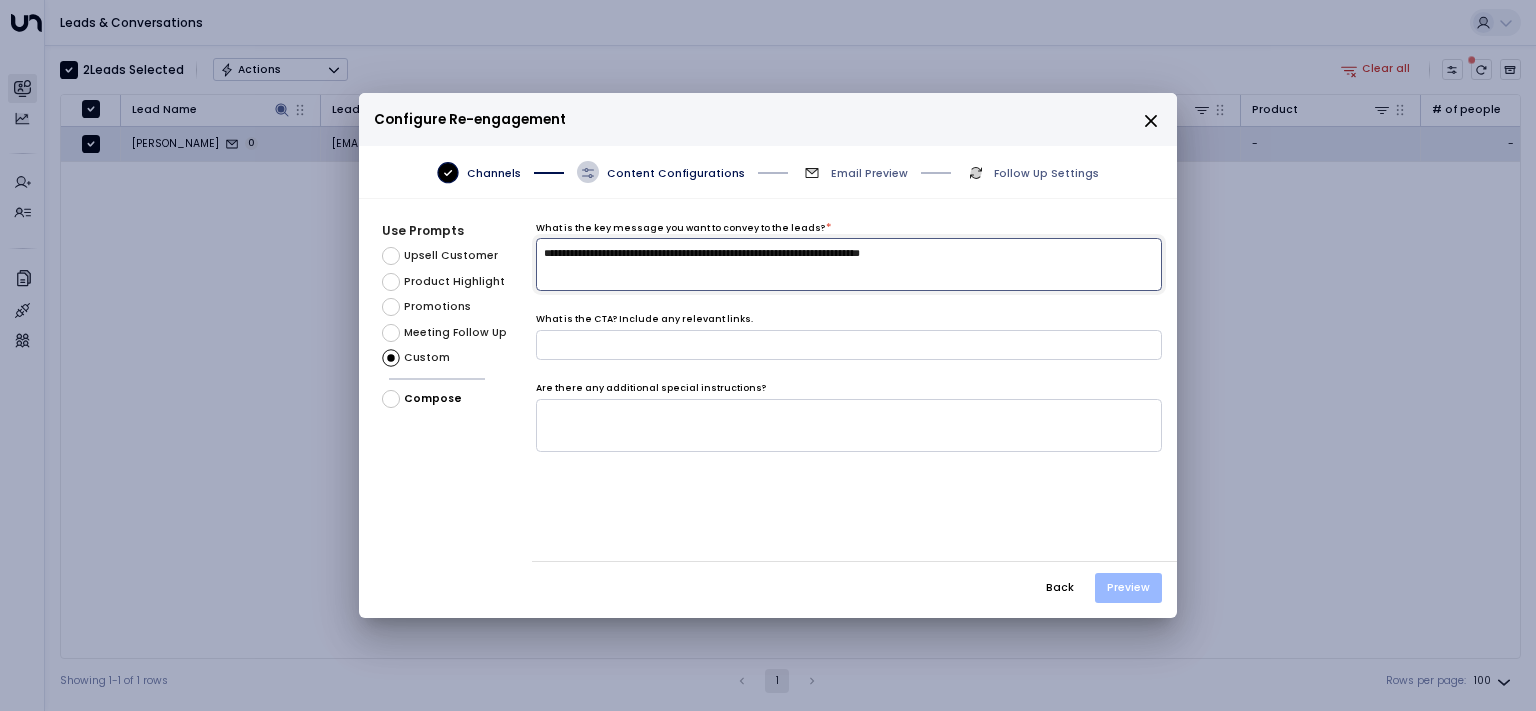 type on "**********" 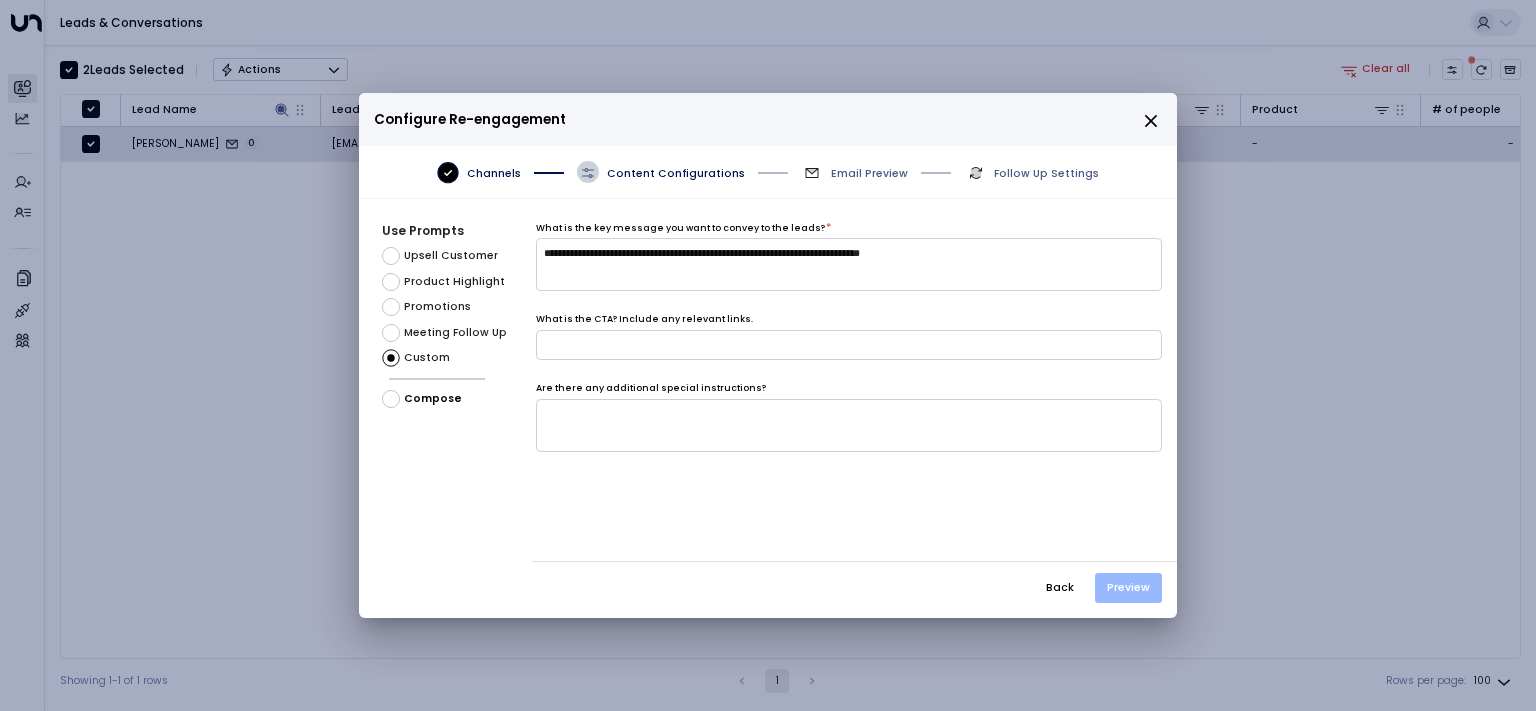 click on "Preview" at bounding box center [1128, 588] 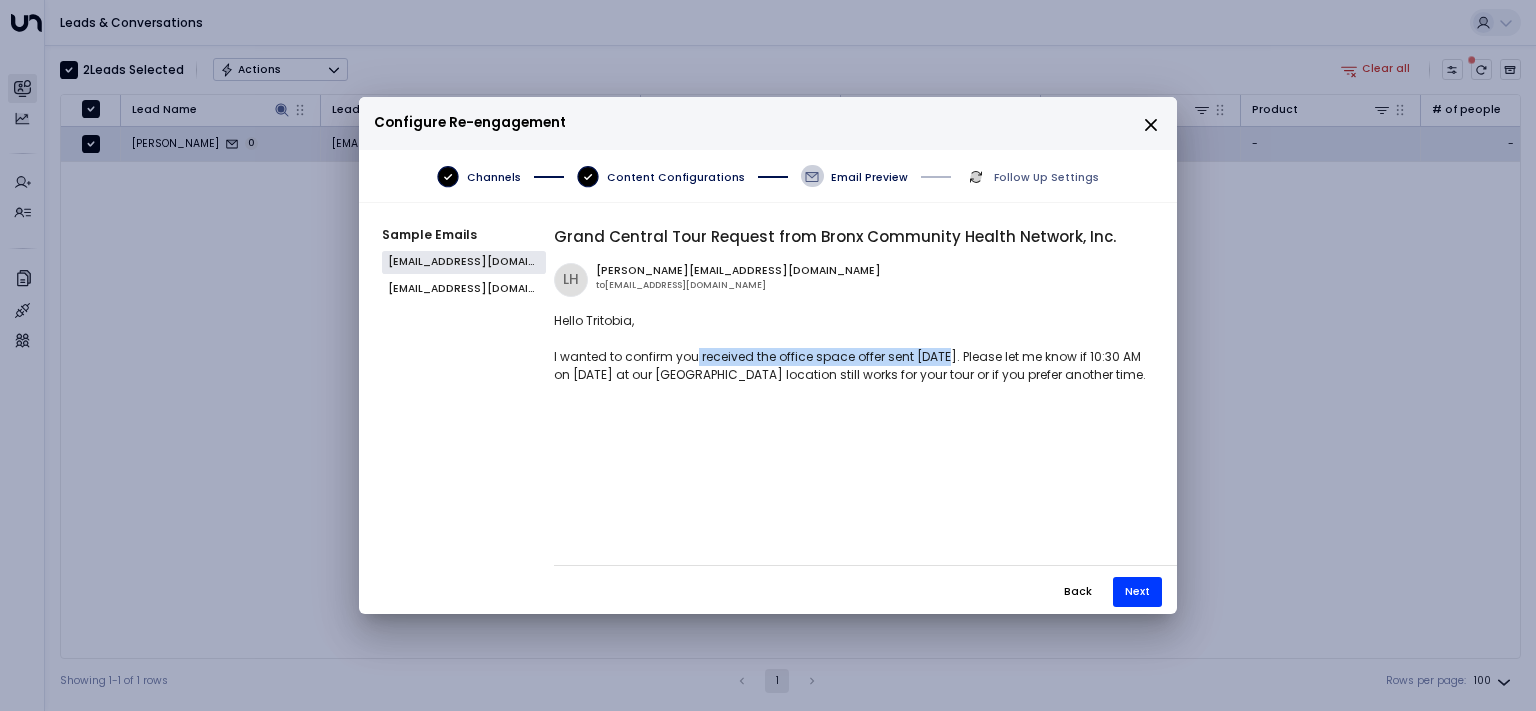 drag, startPoint x: 717, startPoint y: 346, endPoint x: 948, endPoint y: 365, distance: 231.78008 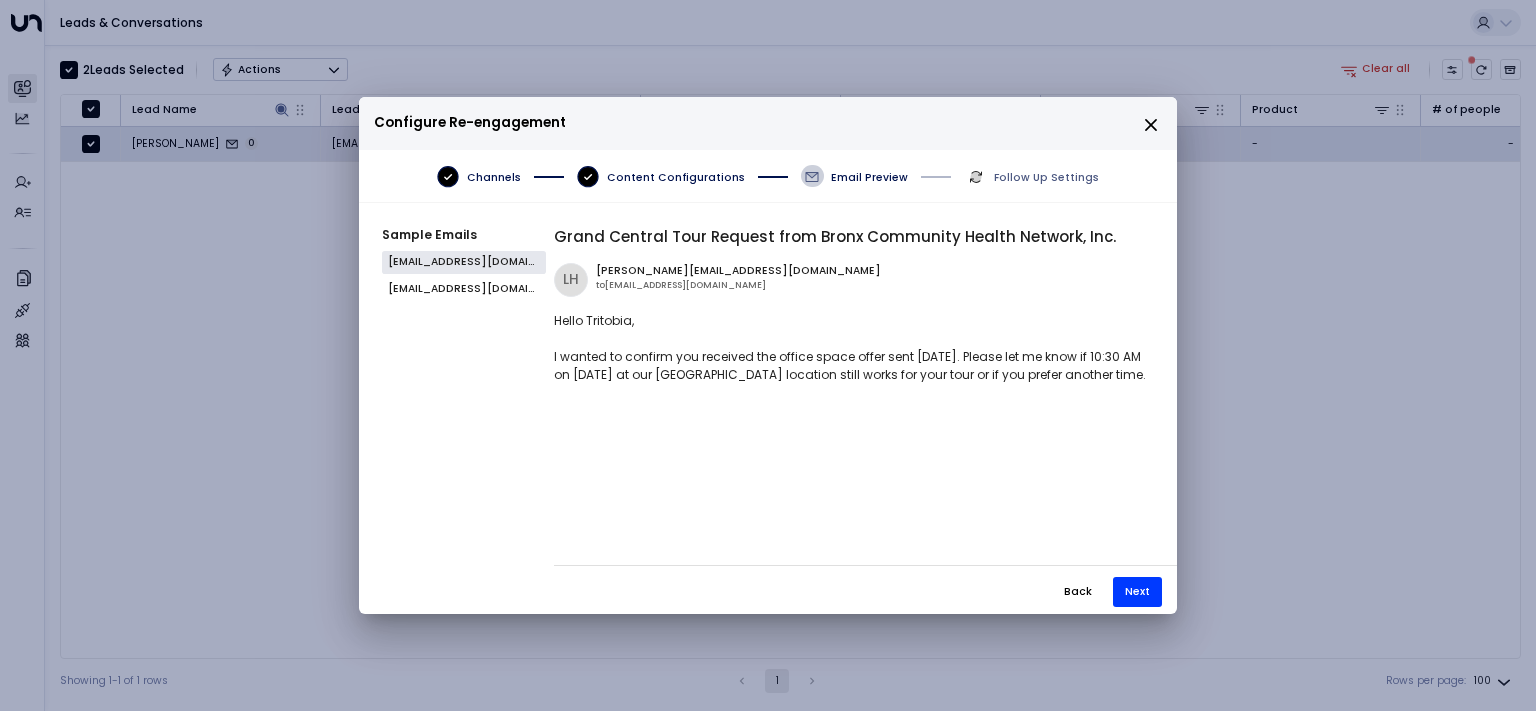 drag, startPoint x: 958, startPoint y: 366, endPoint x: 978, endPoint y: 370, distance: 20.396078 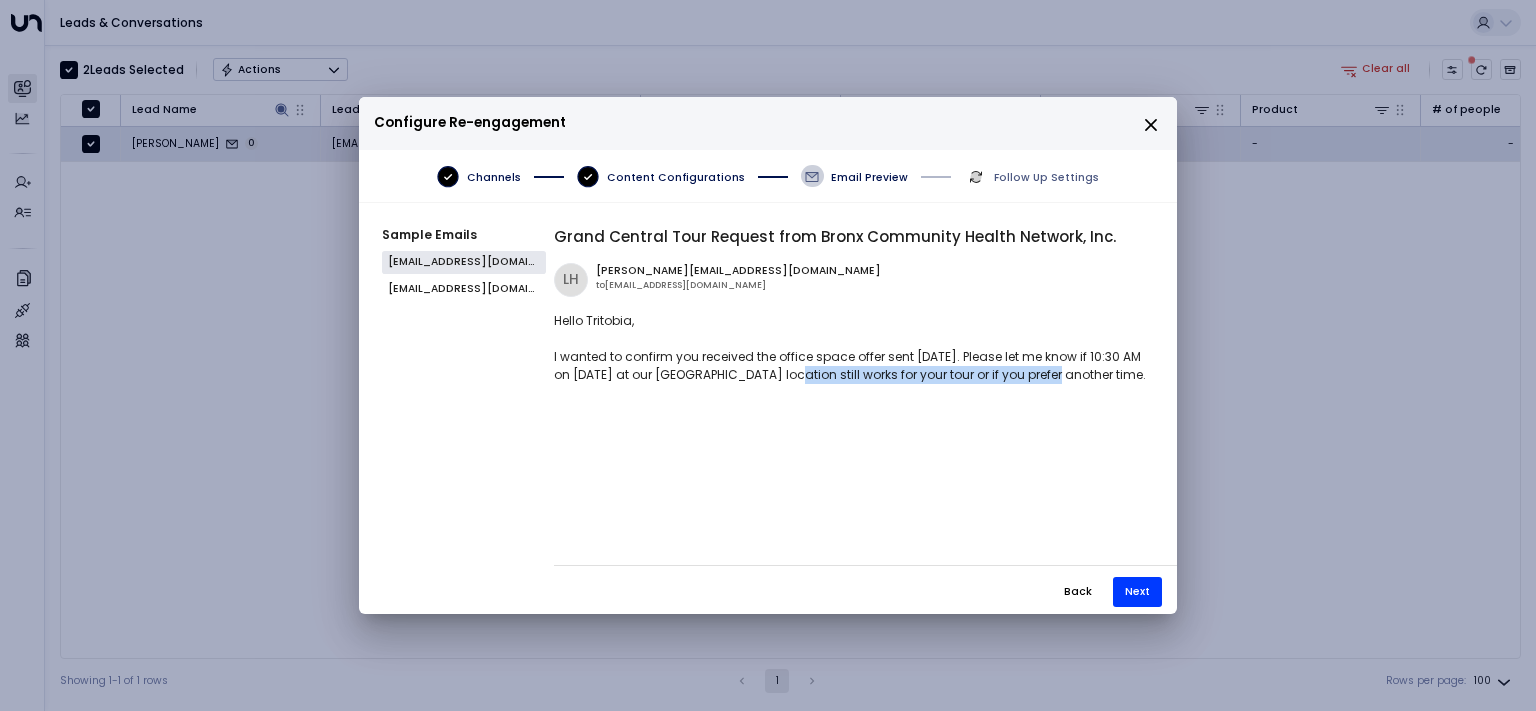 drag, startPoint x: 1038, startPoint y: 372, endPoint x: 750, endPoint y: 366, distance: 288.0625 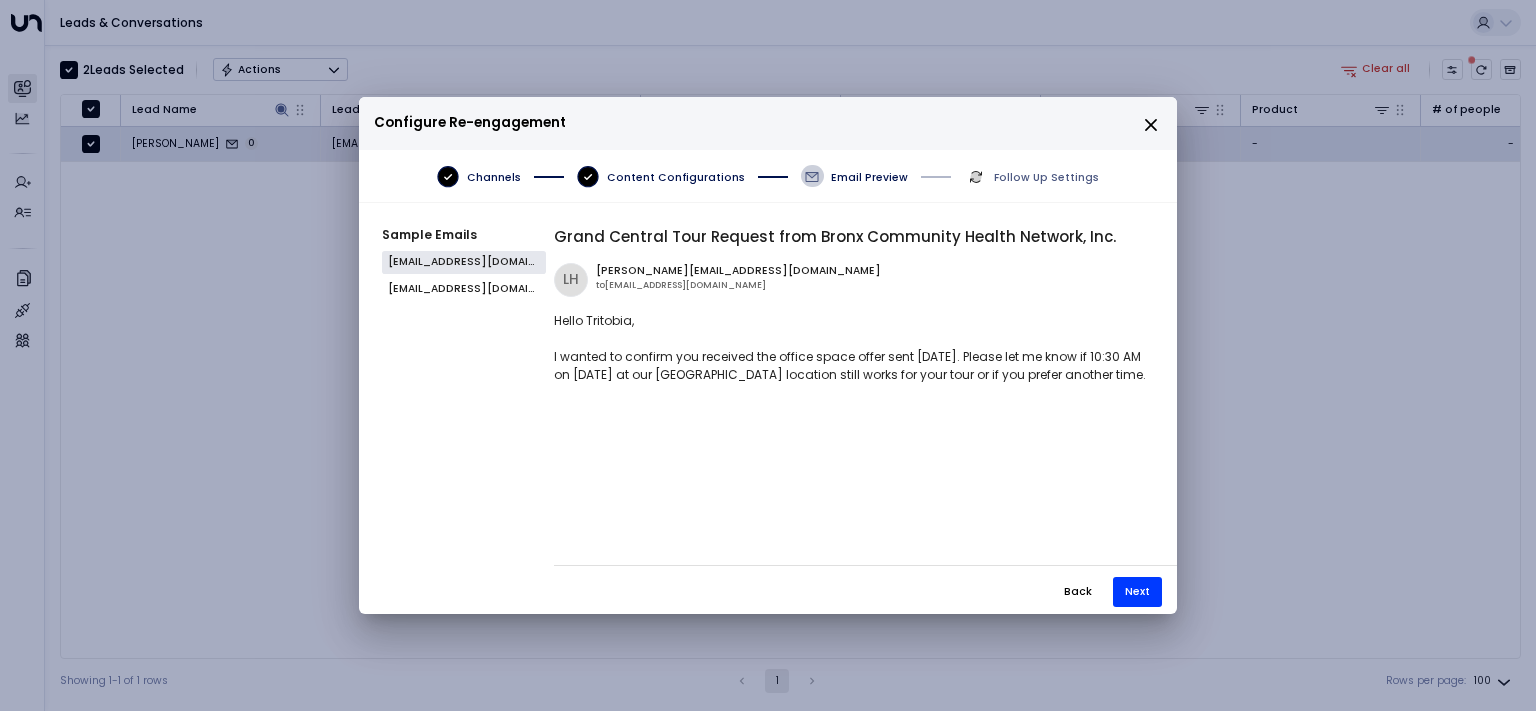 click on "Hello [PERSON_NAME], I wanted to confirm you received the office space offer sent [DATE]. Please let me know if 10:30 AM on [DATE] at our [GEOGRAPHIC_DATA] location still works for your tour or if you prefer another time." at bounding box center [850, 348] 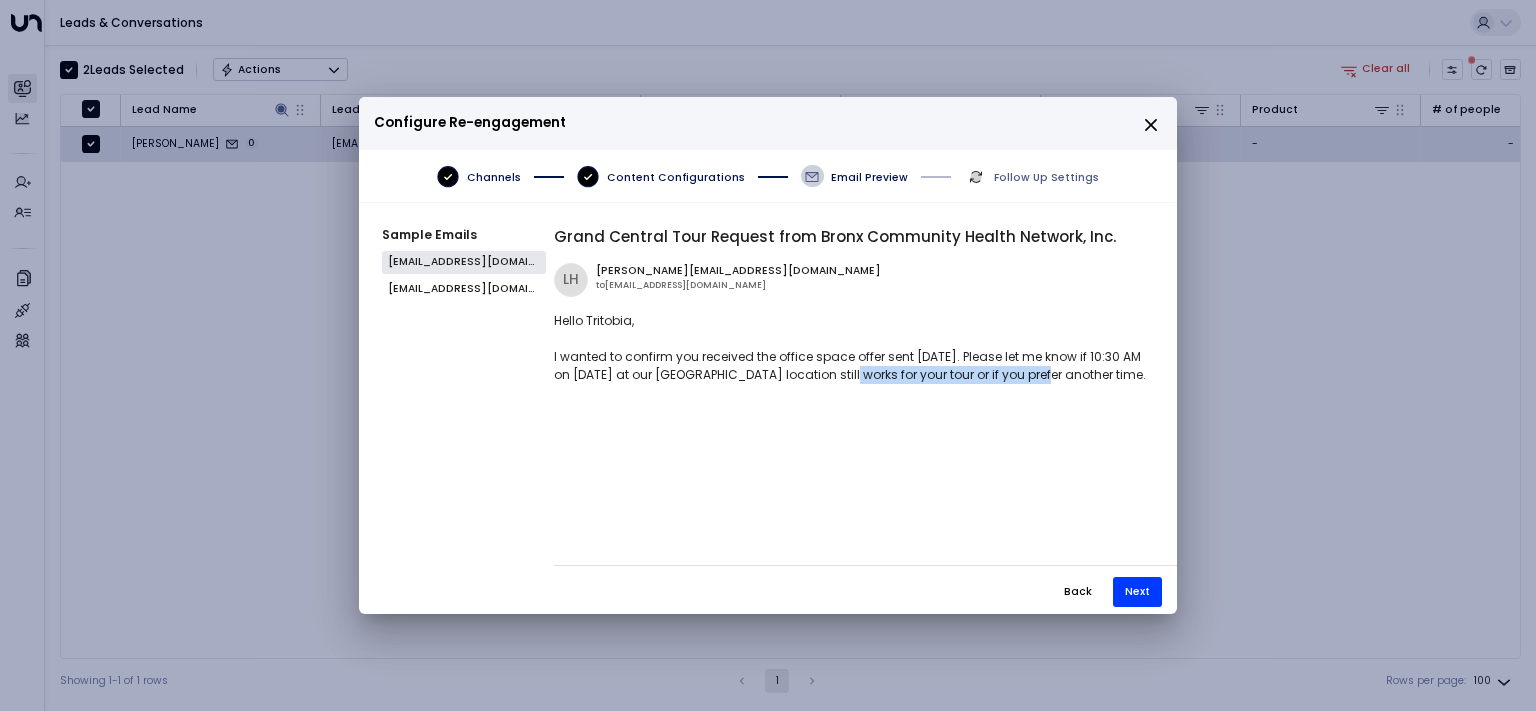 drag, startPoint x: 997, startPoint y: 386, endPoint x: 1037, endPoint y: 386, distance: 40 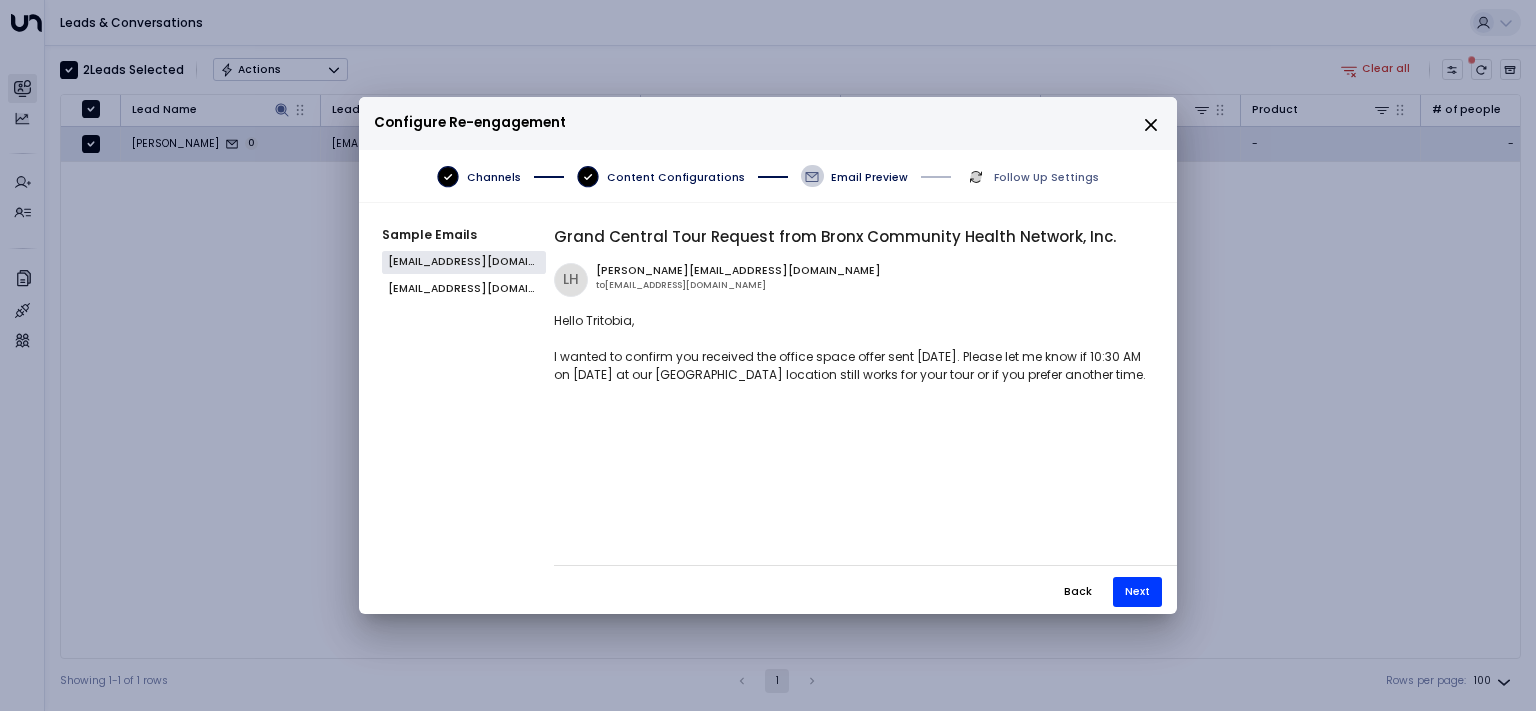 click on "Grand Central Tour Request from Bronx Community Health Network, Inc. LH [EMAIL_ADDRESS][DOMAIN_NAME] to  [EMAIL_ADDRESS][DOMAIN_NAME] Hello [PERSON_NAME], I wanted to confirm you received the office space offer sent [DATE]. Please let me know if 10:30 AM on [DATE] at our [GEOGRAPHIC_DATA] location still works for your tour or if you prefer another time." at bounding box center [865, 383] 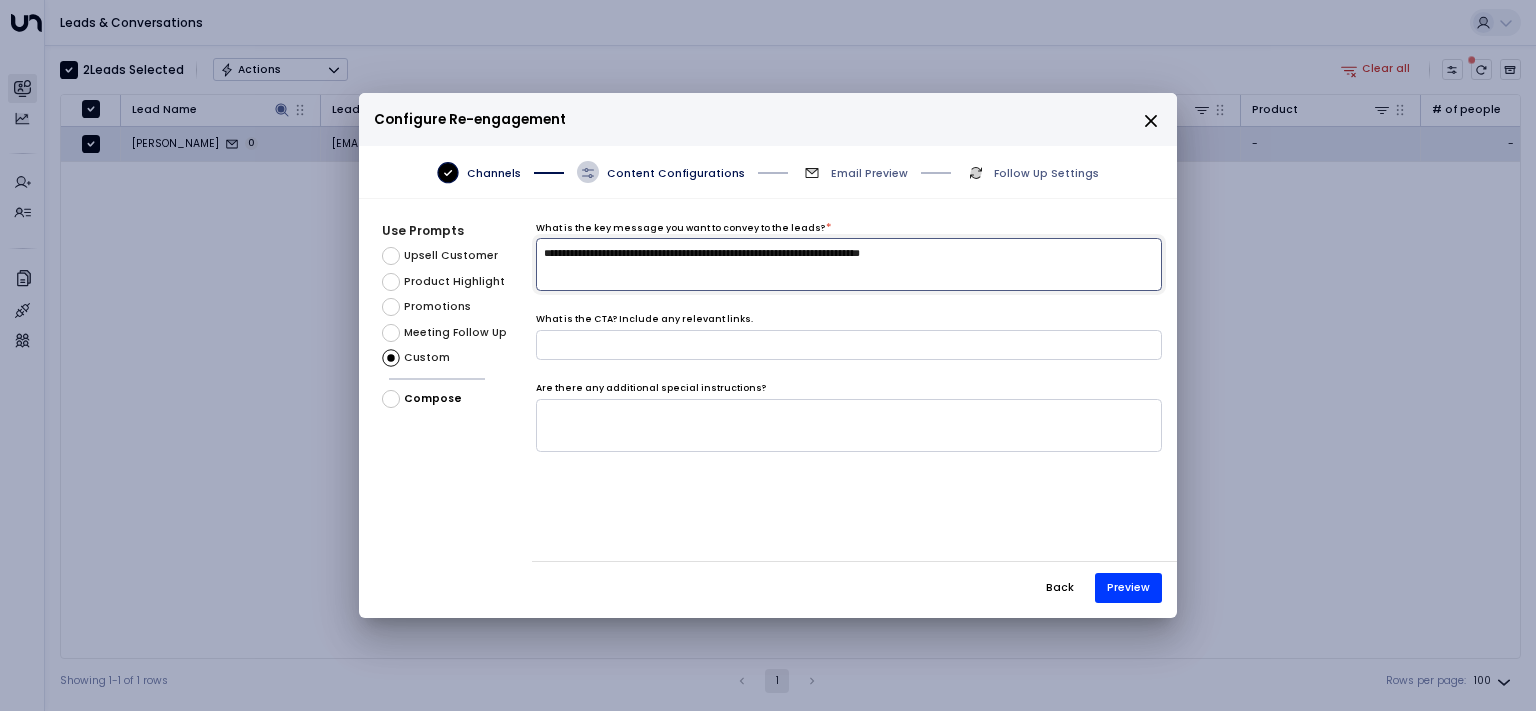 click on "**********" at bounding box center (849, 264) 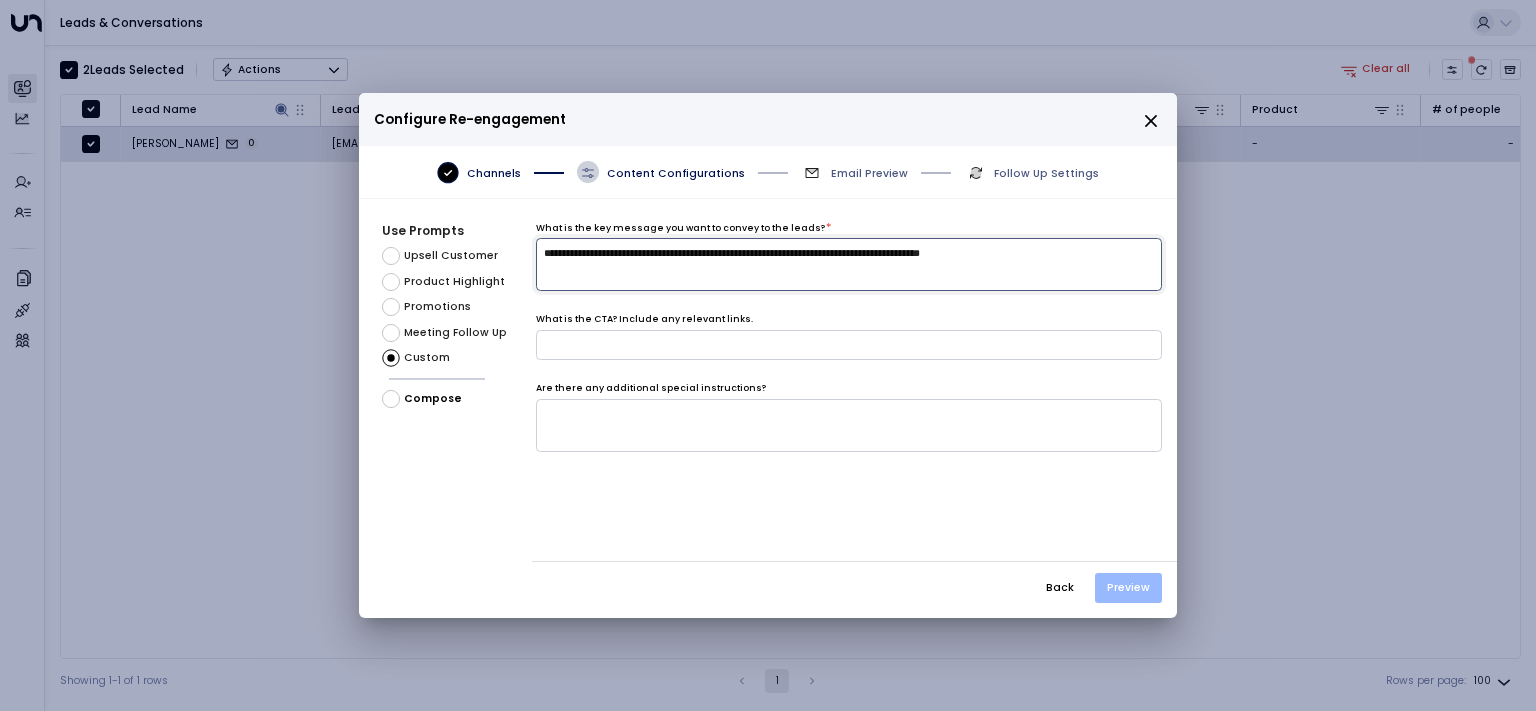 type on "**********" 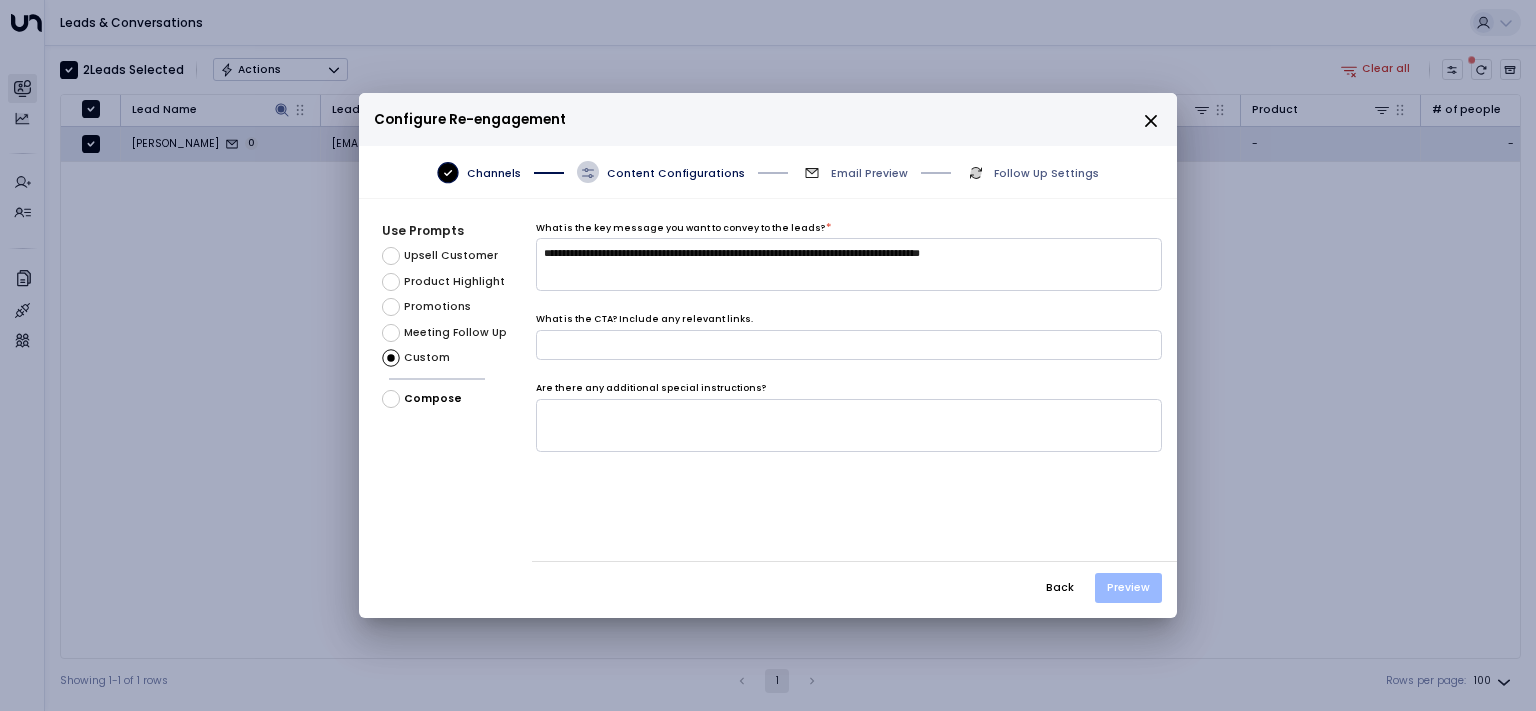 click on "Preview" at bounding box center [1128, 588] 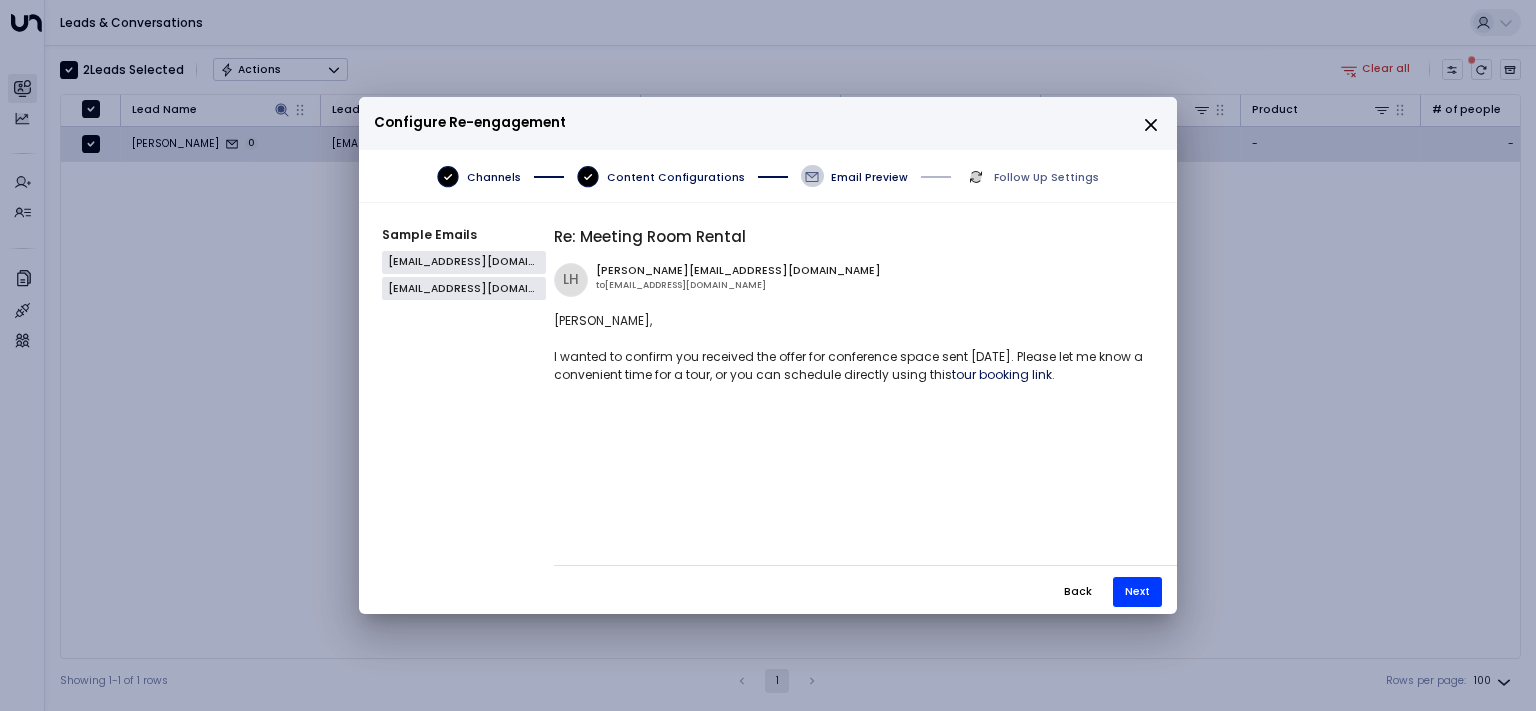 click on "[EMAIL_ADDRESS][DOMAIN_NAME]" at bounding box center (464, 288) 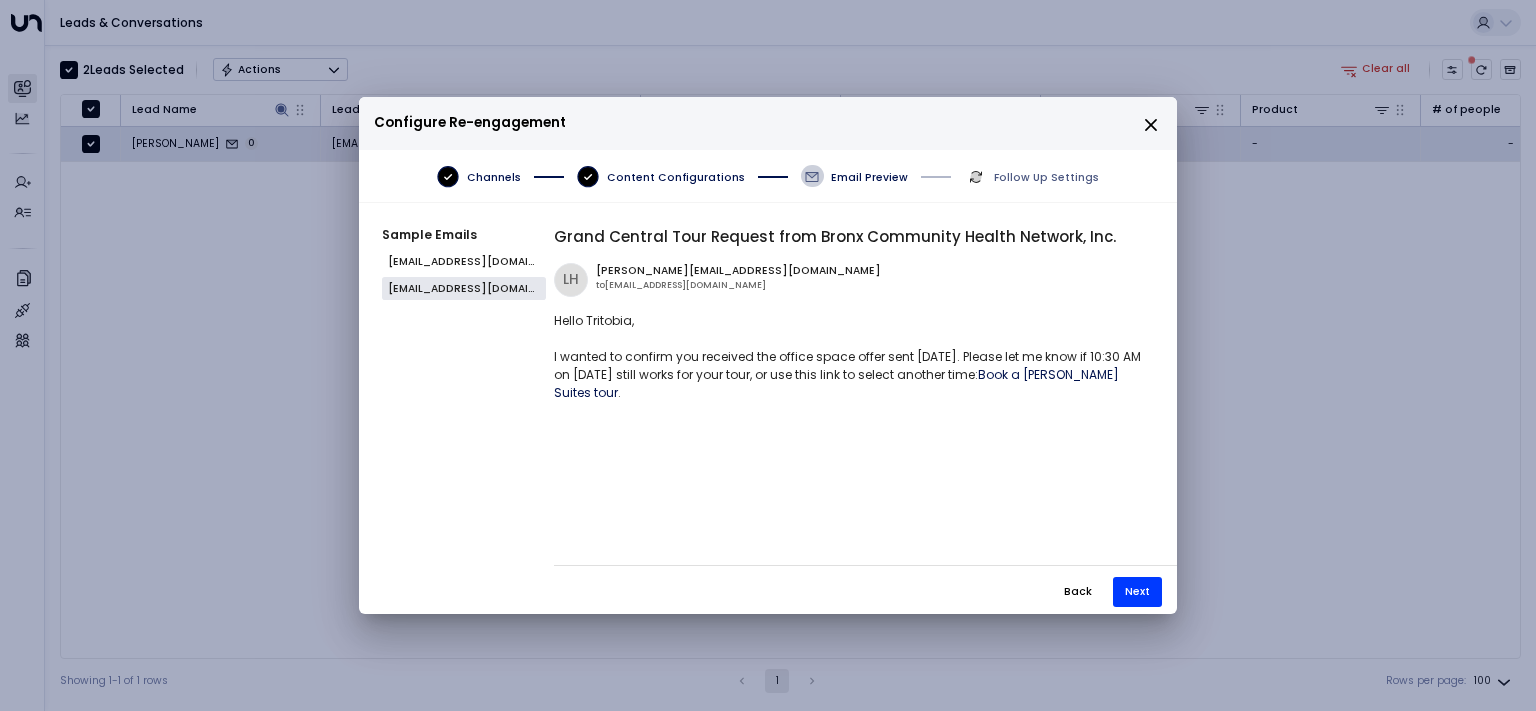 click 